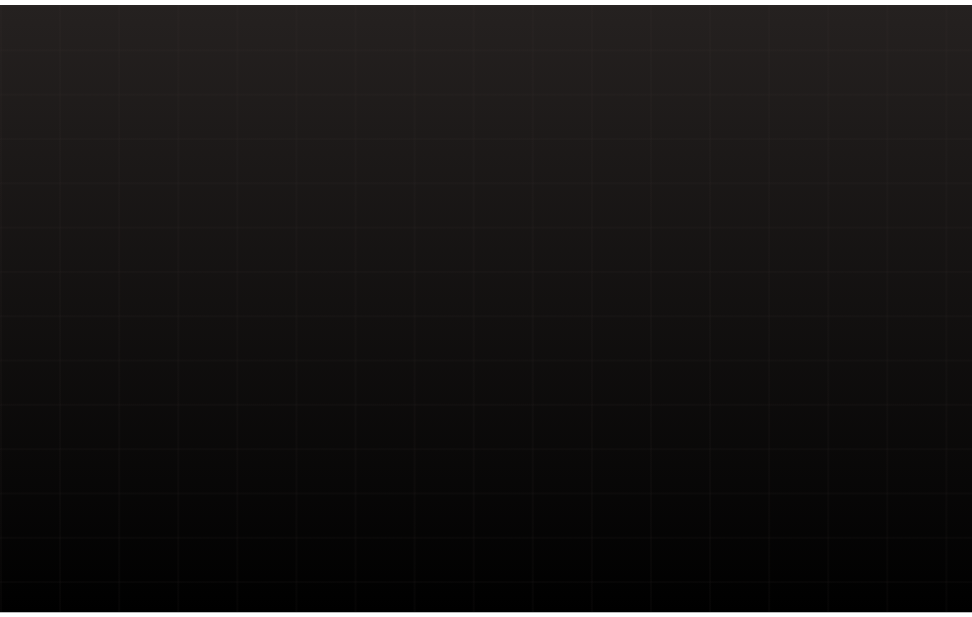 scroll, scrollTop: 0, scrollLeft: 0, axis: both 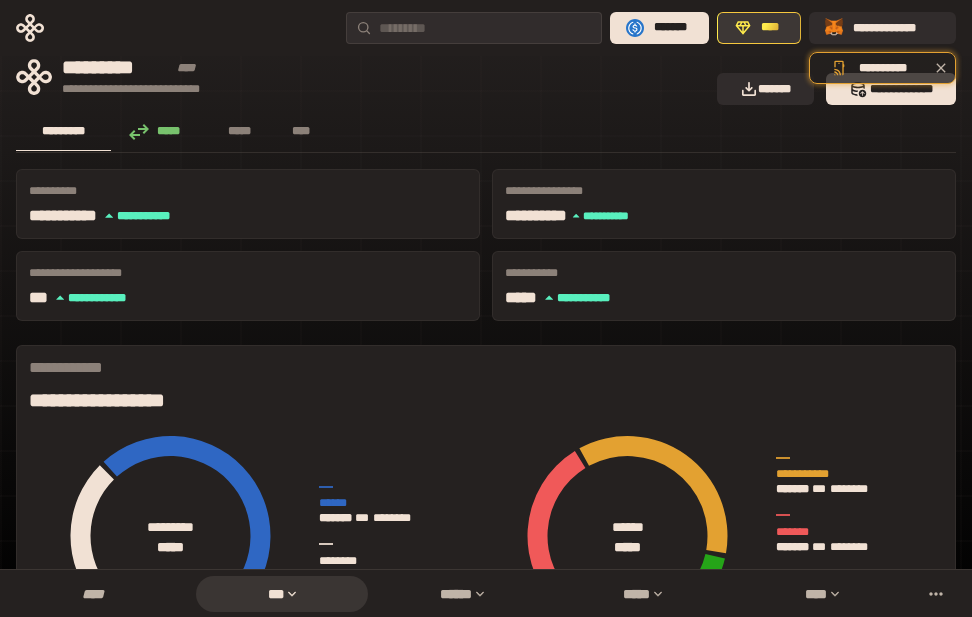 click on "****" at bounding box center [770, 28] 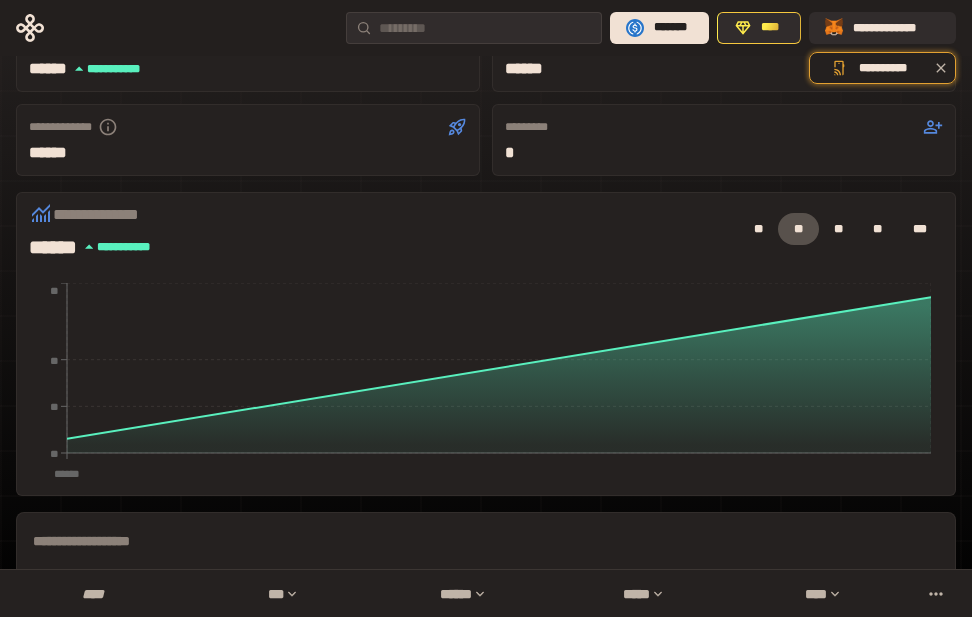 scroll, scrollTop: 200, scrollLeft: 0, axis: vertical 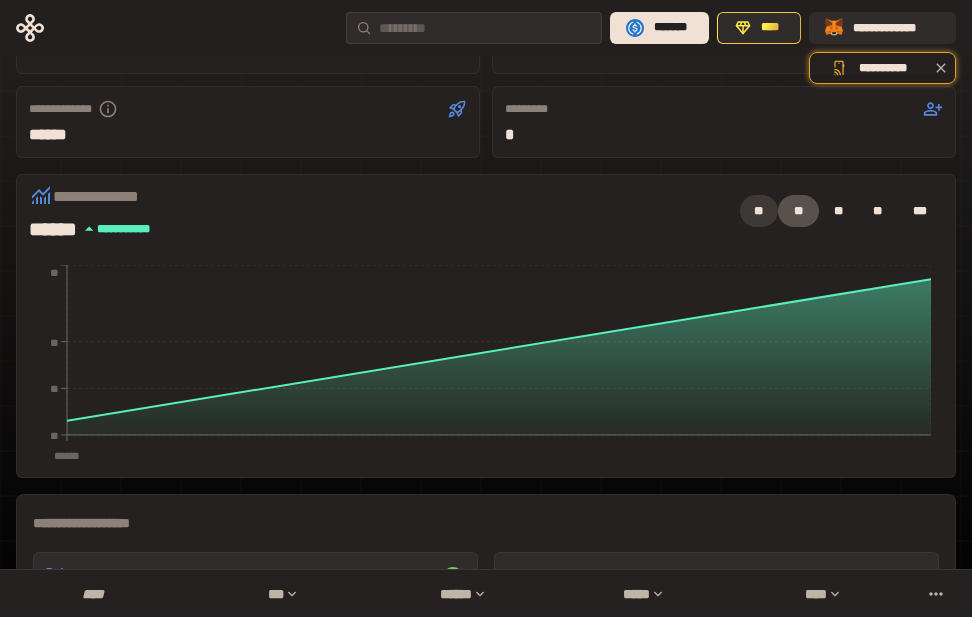 click on "**" at bounding box center (759, 211) 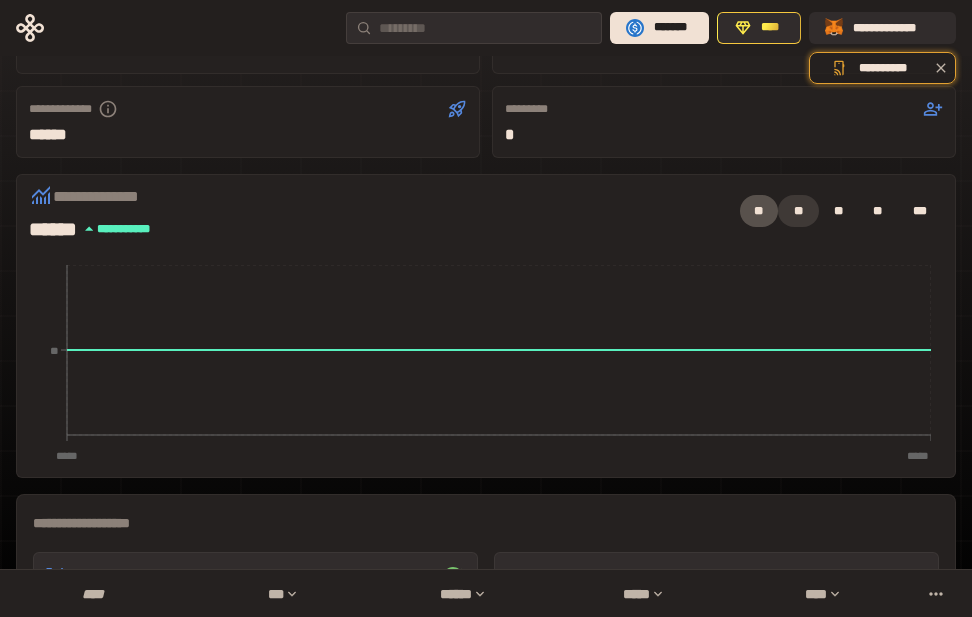 click on "**" at bounding box center [798, 211] 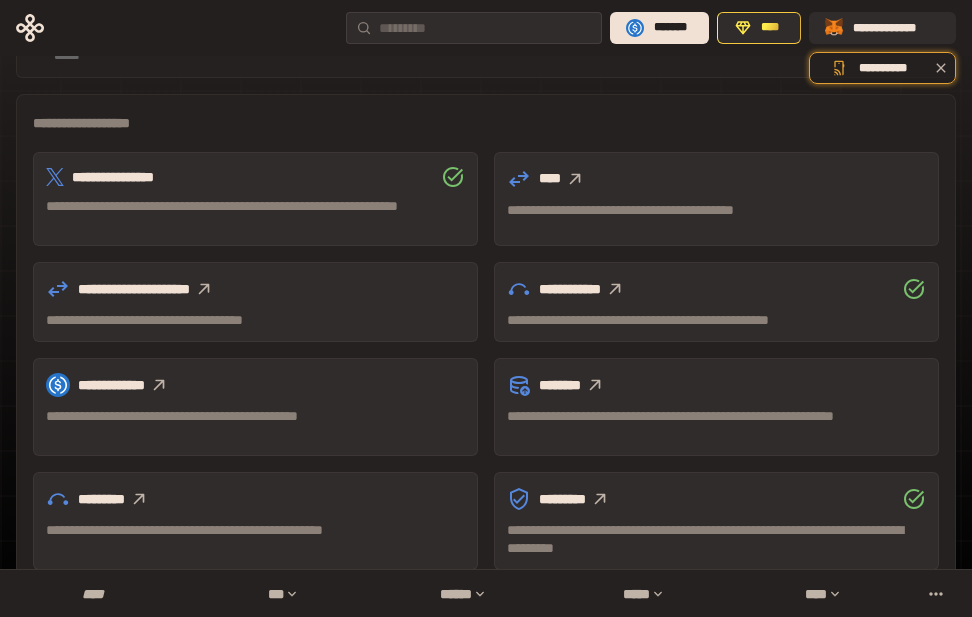 scroll, scrollTop: 700, scrollLeft: 0, axis: vertical 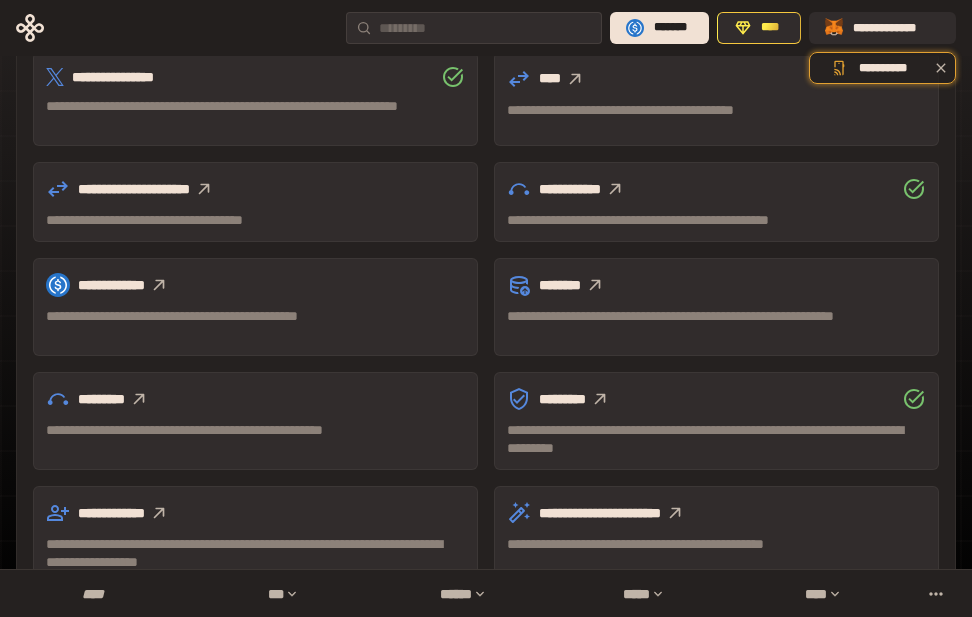 click on "**********" at bounding box center (255, 285) 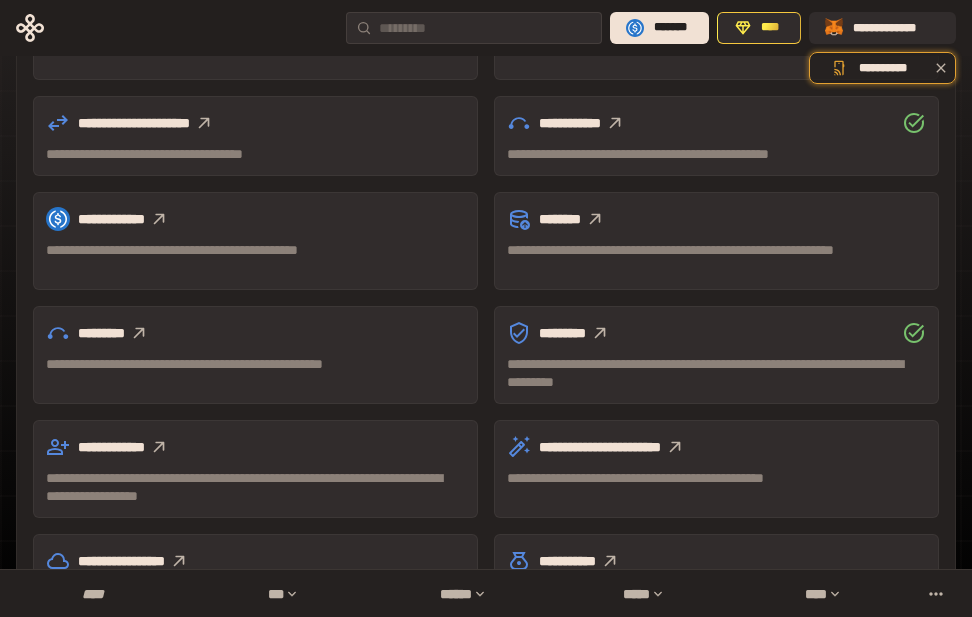 scroll, scrollTop: 800, scrollLeft: 0, axis: vertical 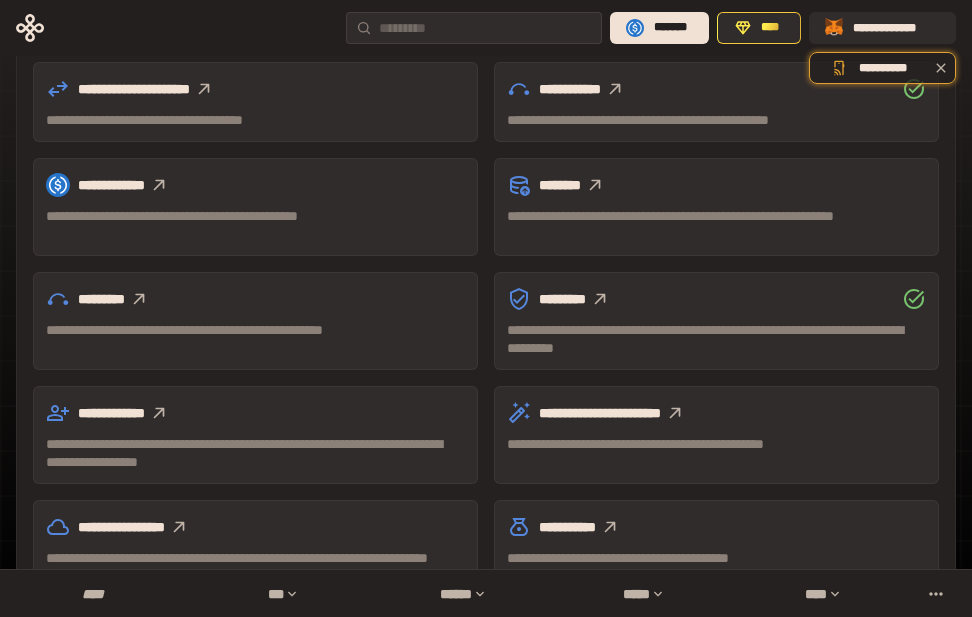 click 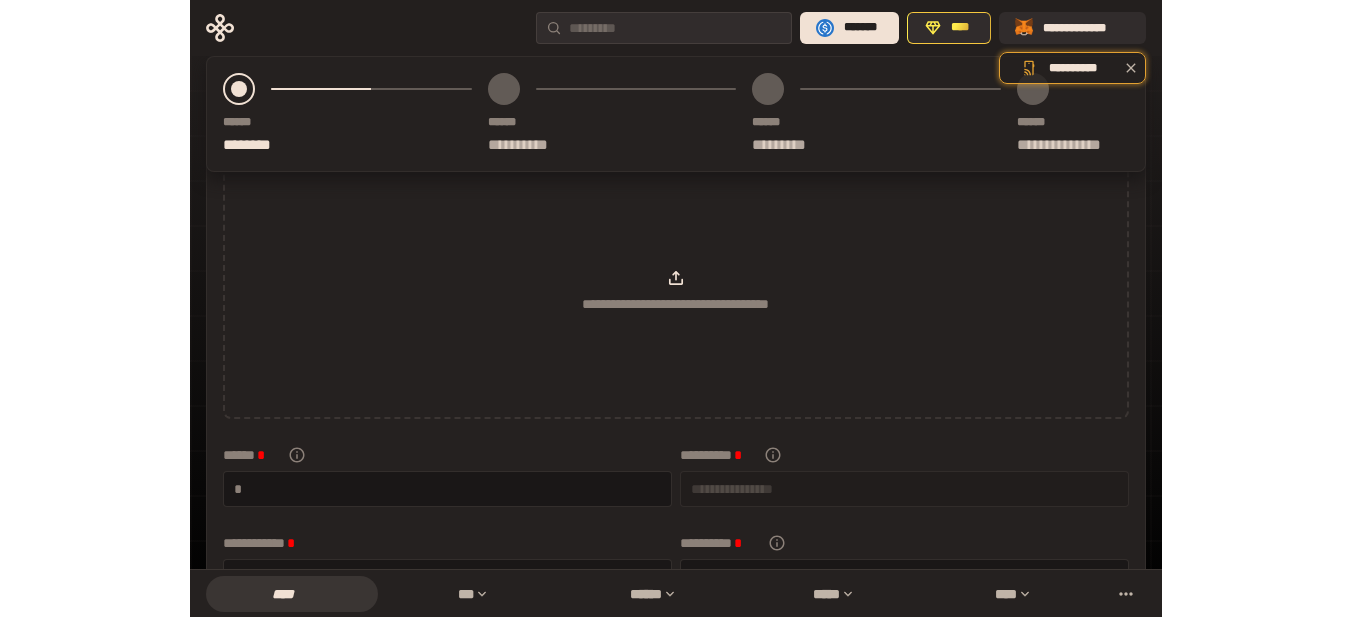 scroll, scrollTop: 0, scrollLeft: 0, axis: both 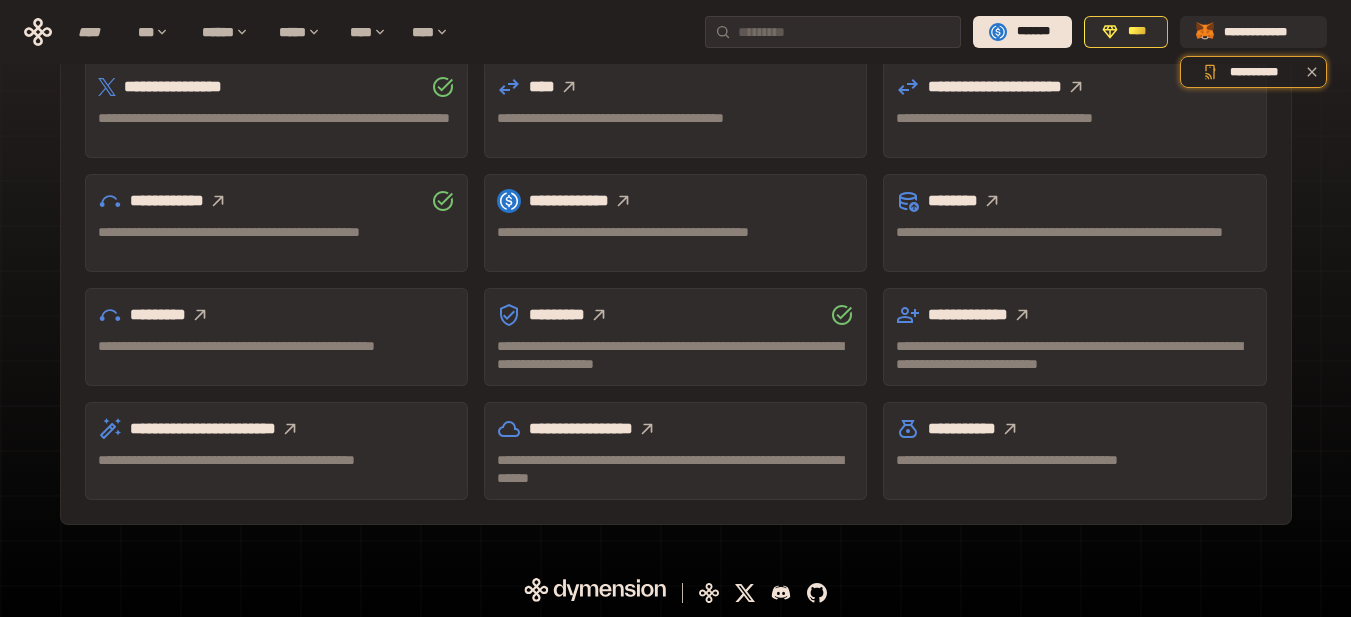 click 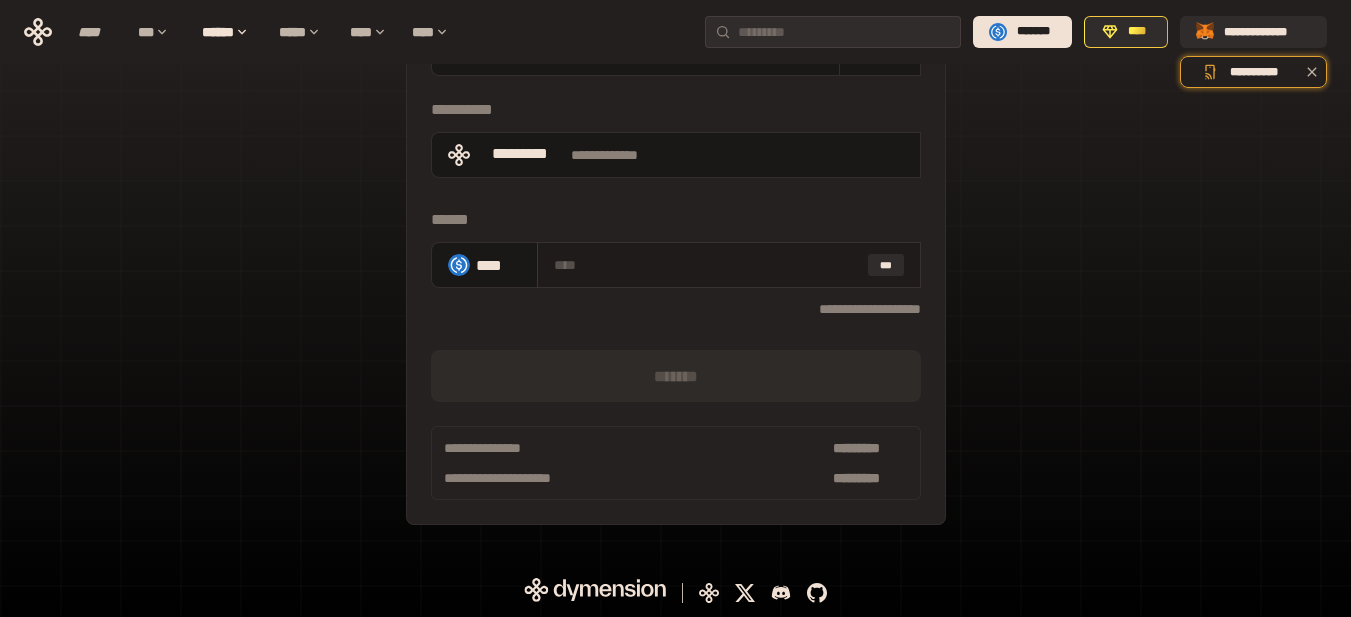click at bounding box center [707, 265] 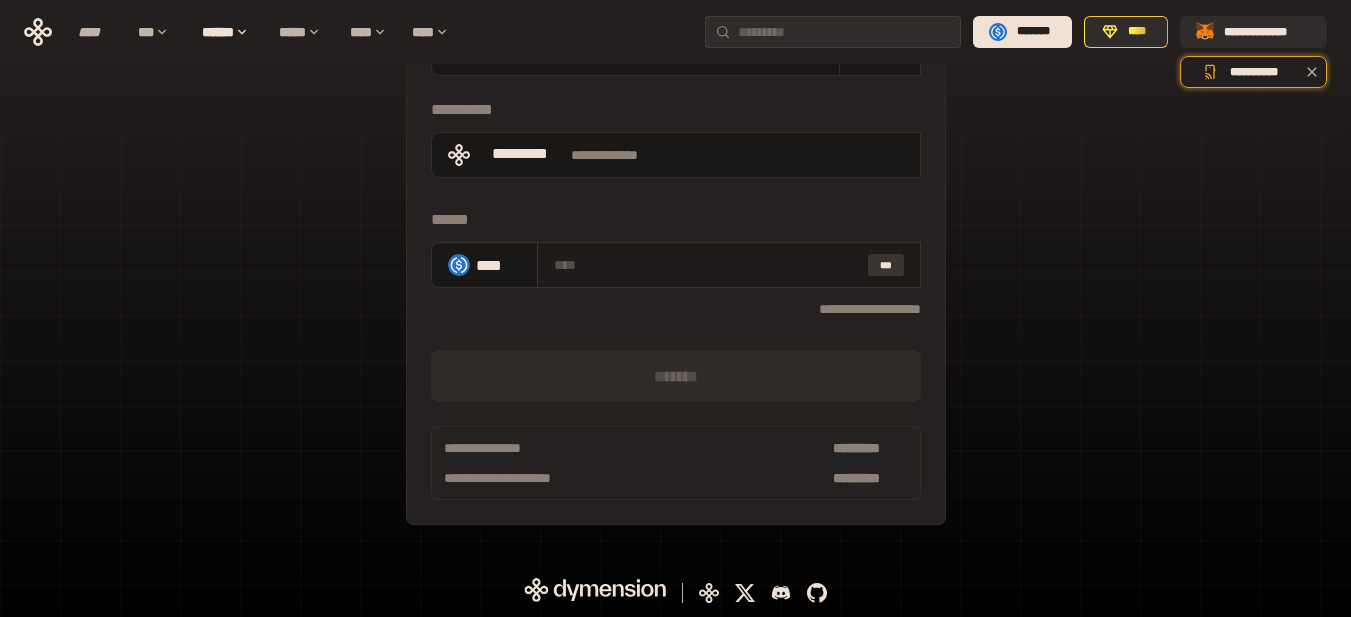 click on "***" at bounding box center (886, 265) 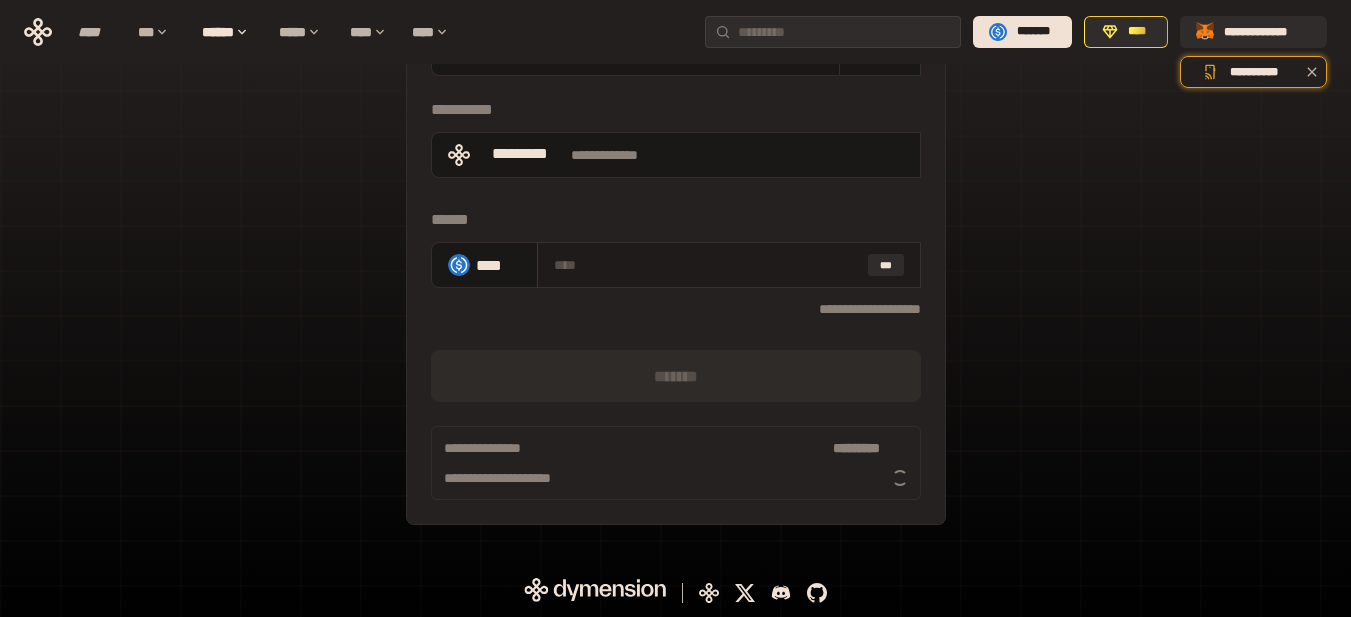 click at bounding box center (707, 265) 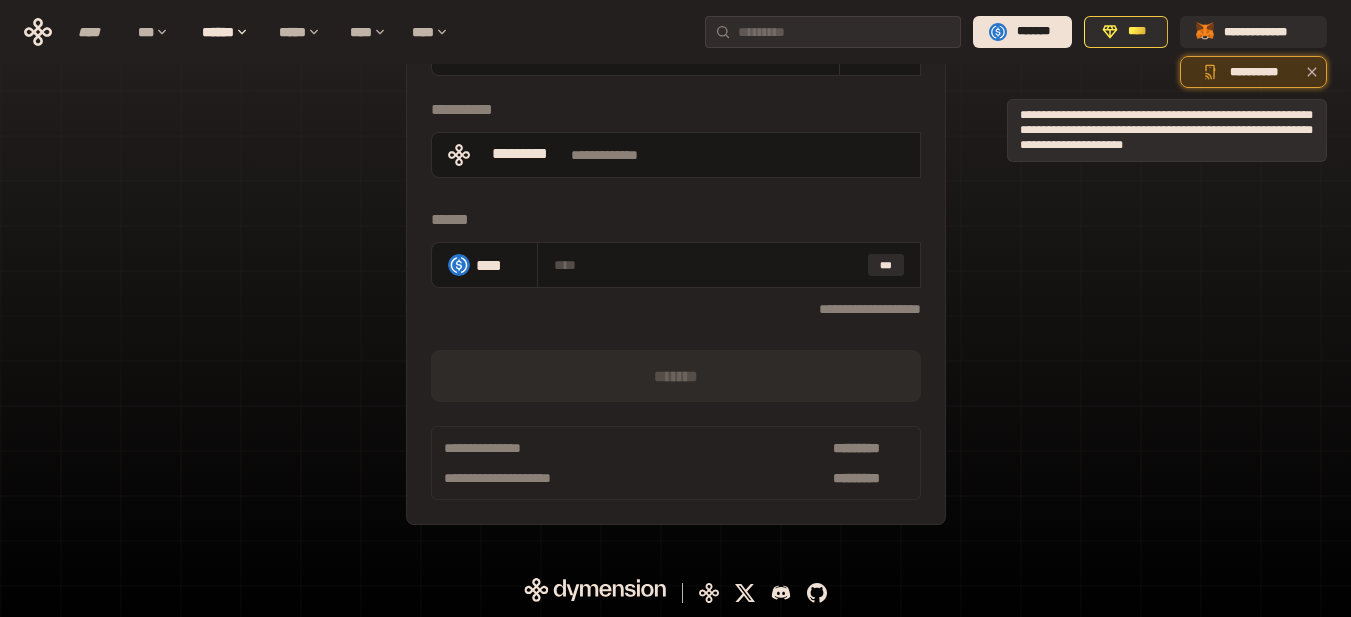 click on "**********" at bounding box center (1253, 72) 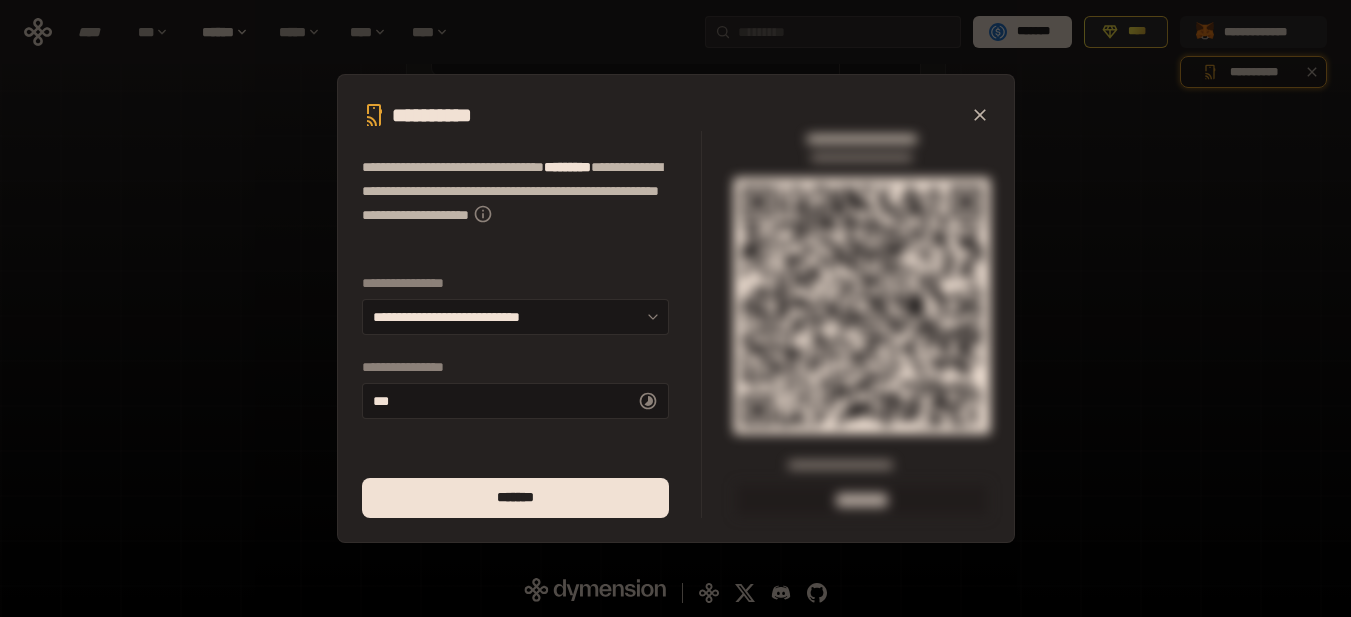 click 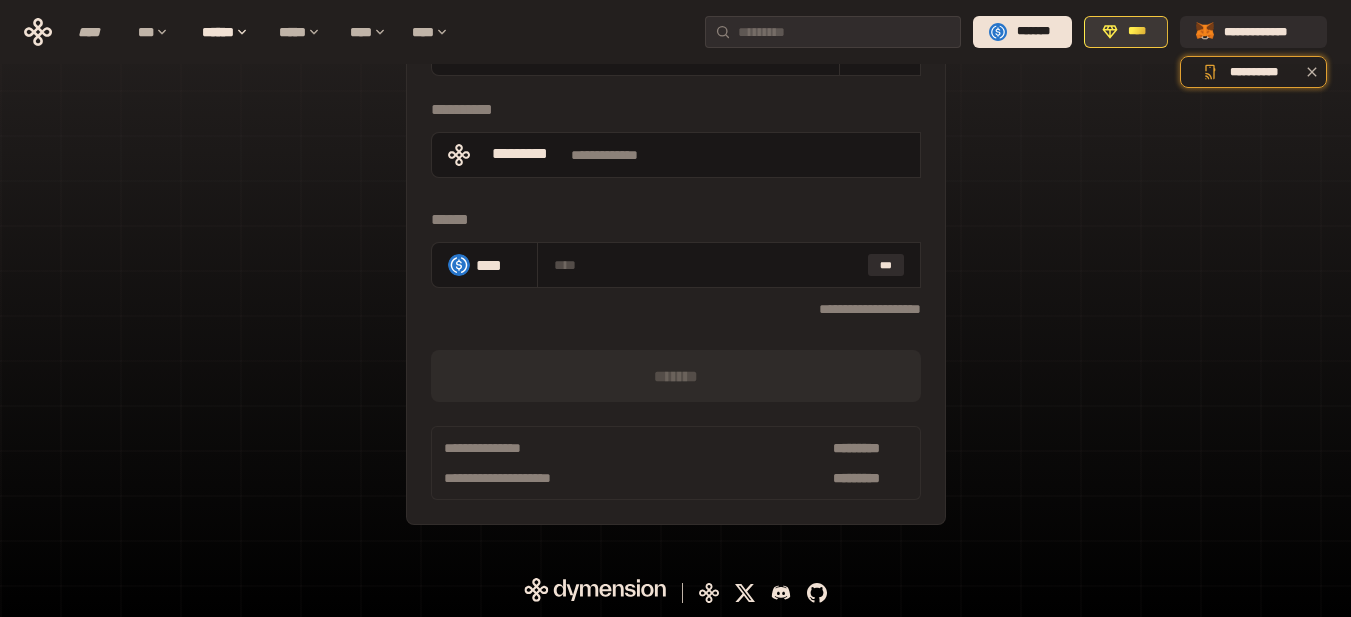 click on "****" at bounding box center (1126, 32) 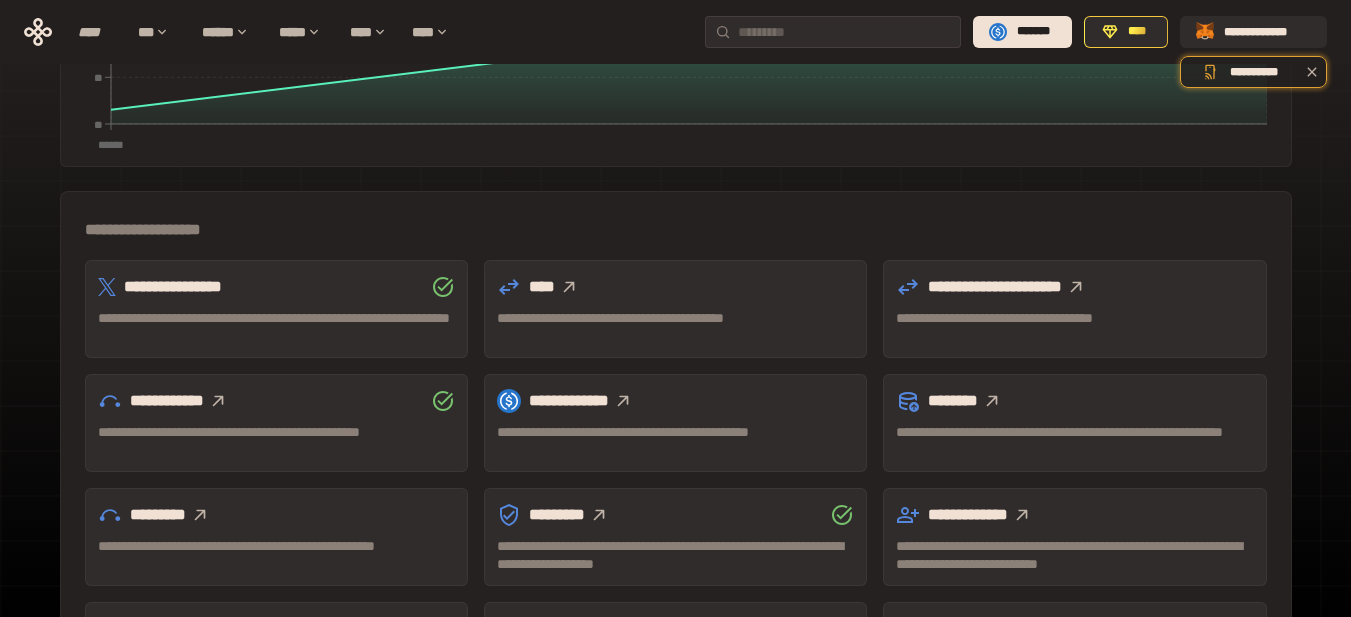 scroll, scrollTop: 671, scrollLeft: 0, axis: vertical 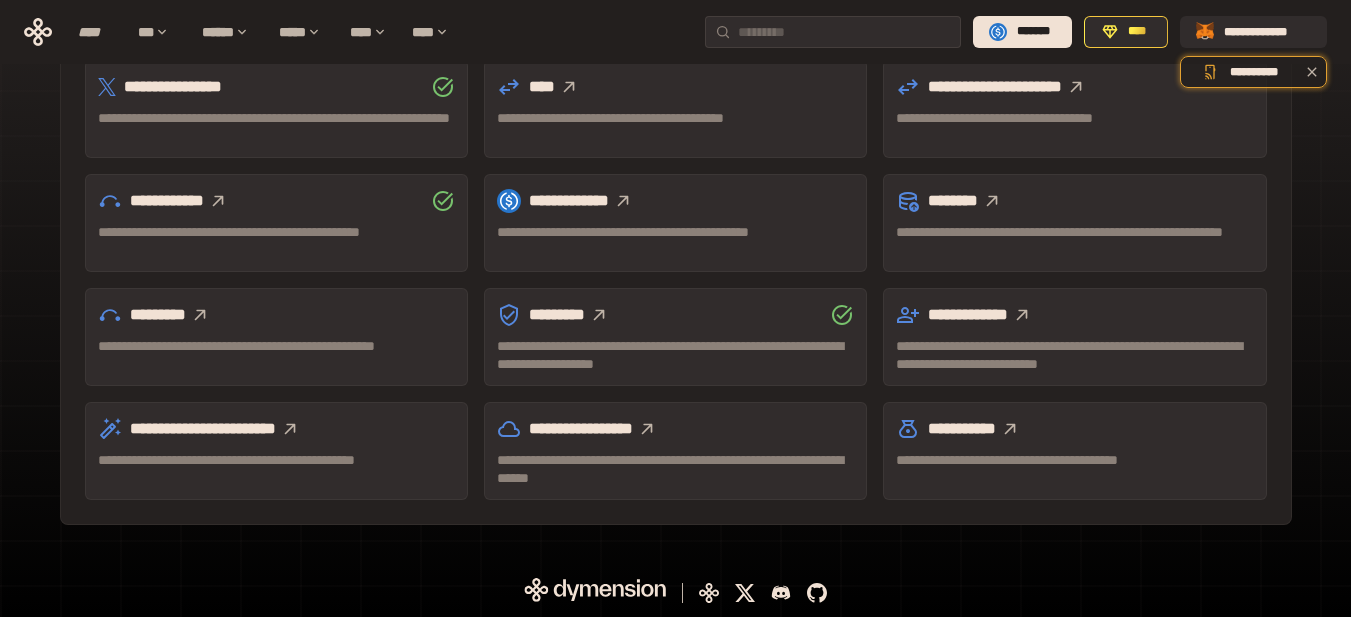 click at bounding box center (569, 87) 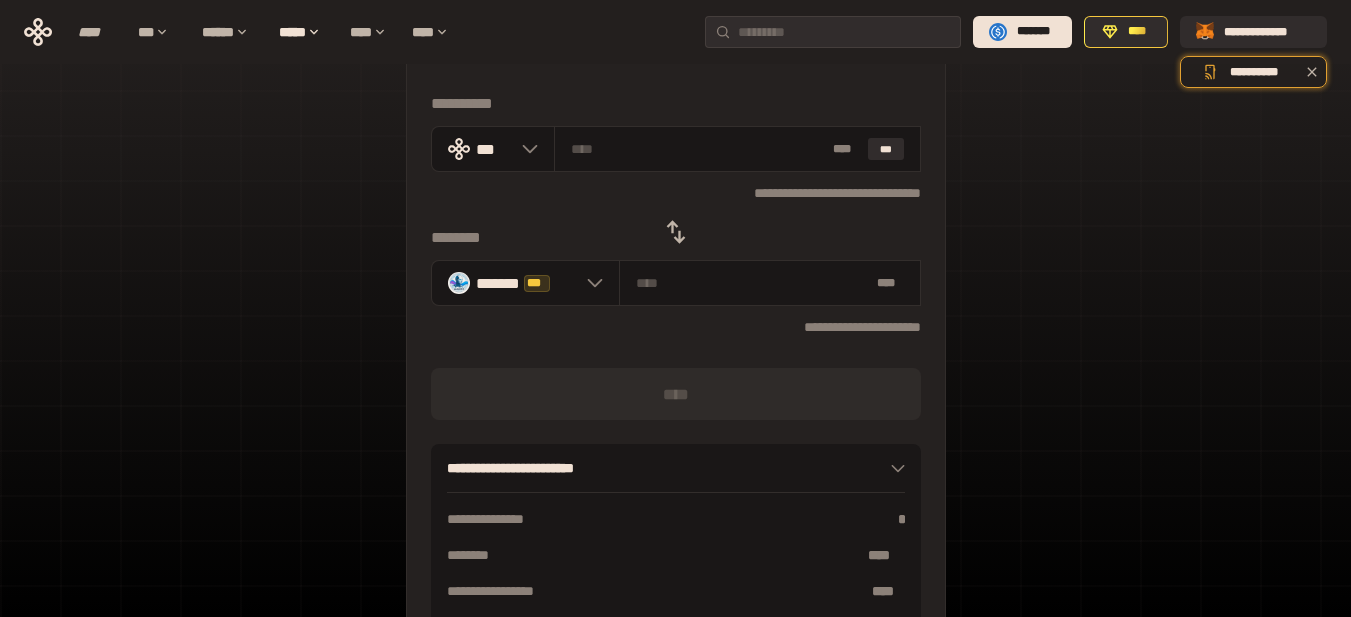 scroll, scrollTop: 55, scrollLeft: 0, axis: vertical 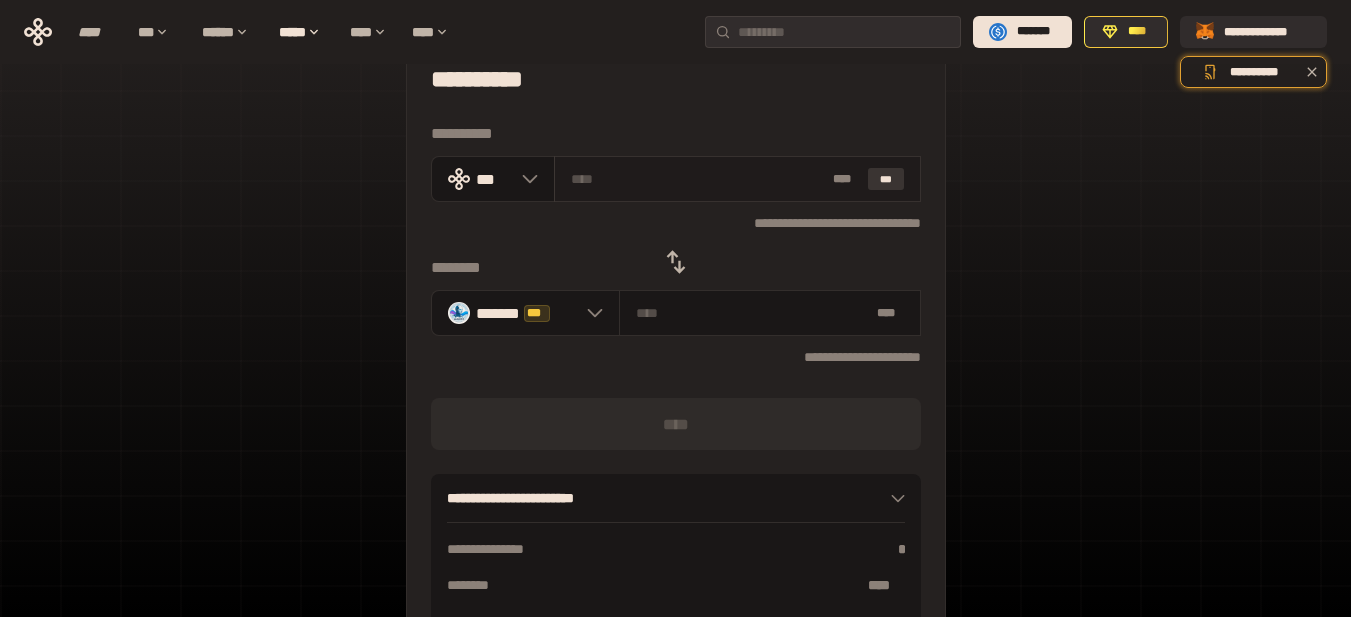 click on "***" at bounding box center [886, 179] 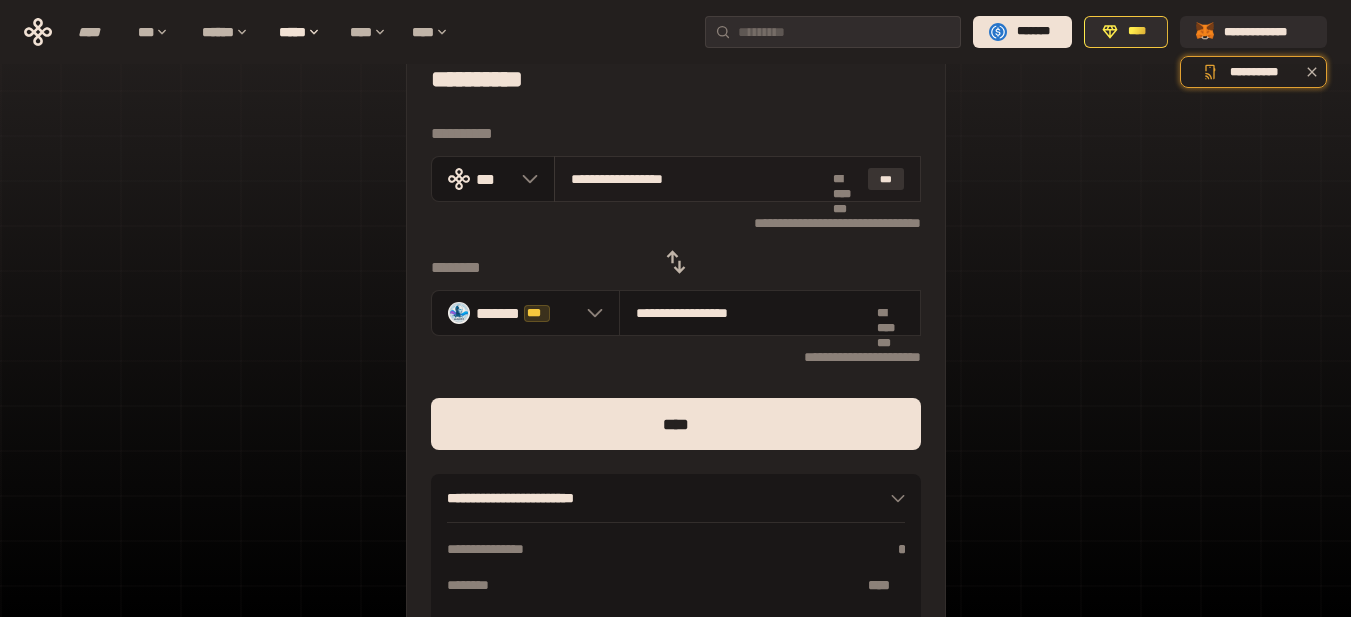 type on "**********" 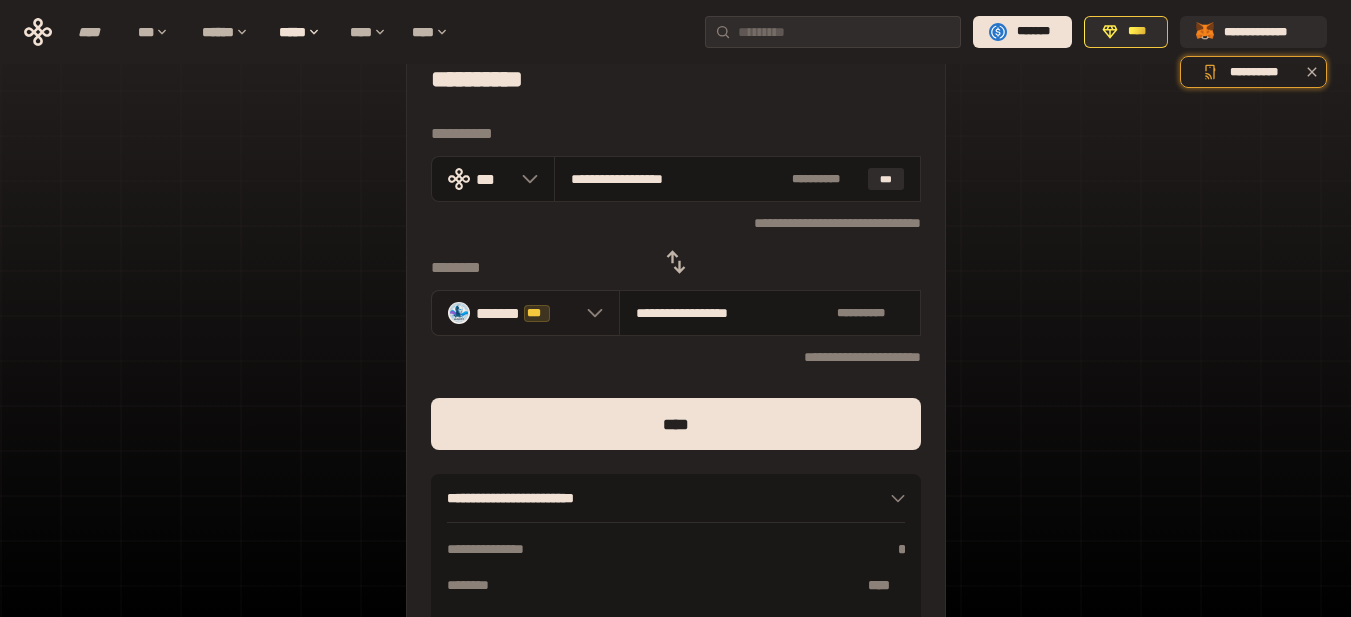 click 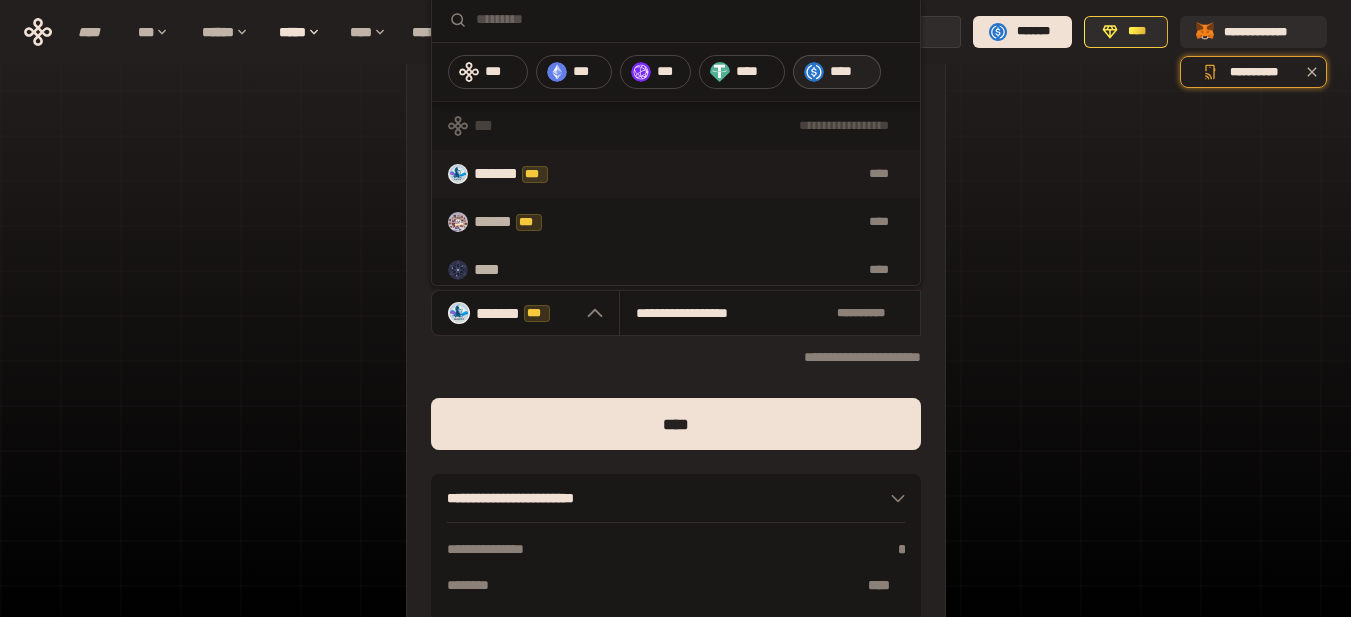 click on "****" at bounding box center (850, 72) 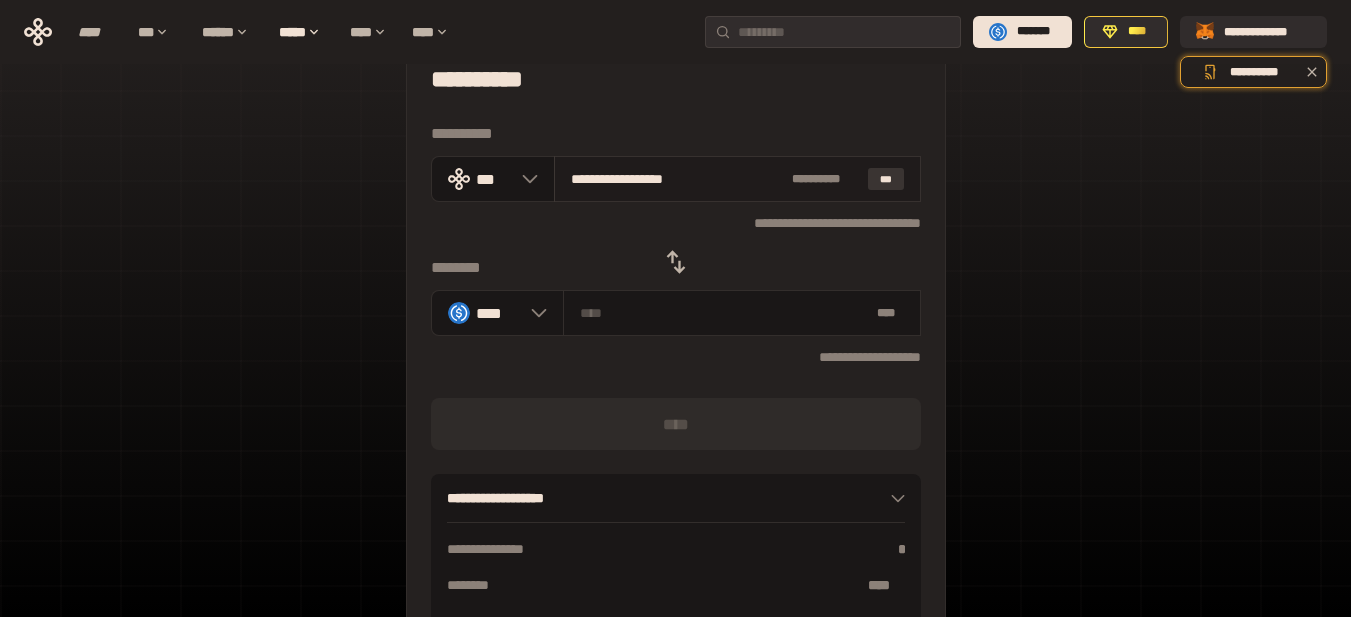 click on "***" at bounding box center (886, 179) 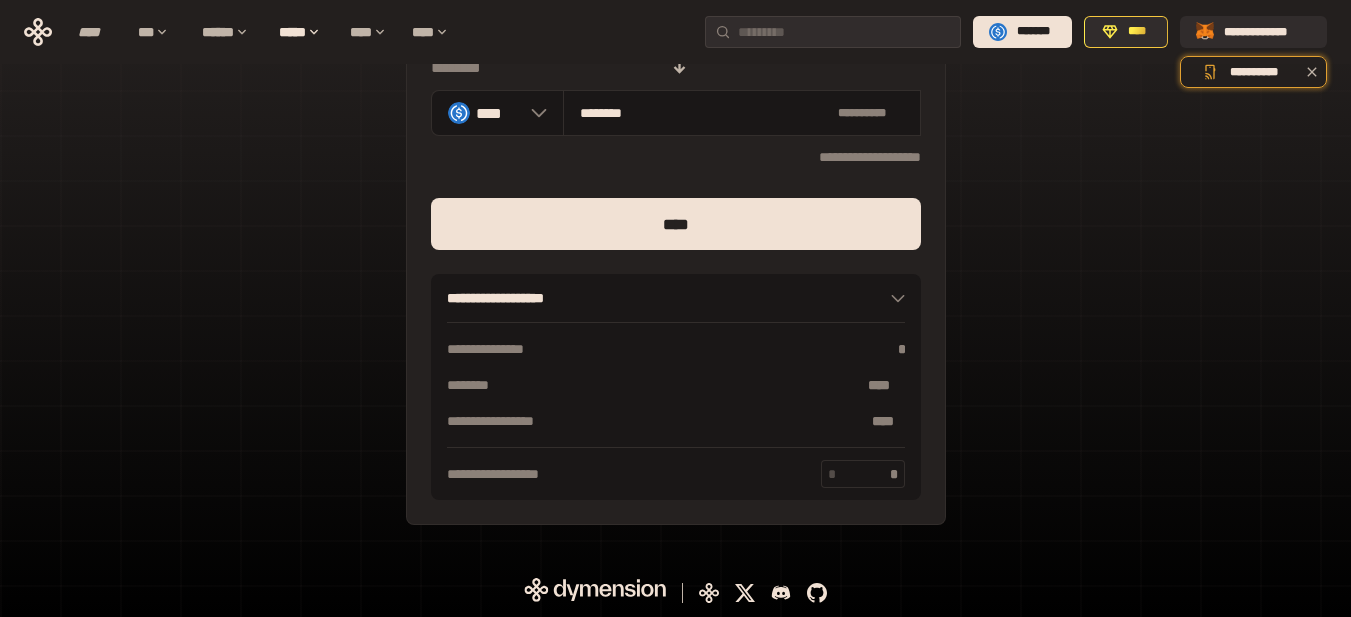 scroll, scrollTop: 0, scrollLeft: 0, axis: both 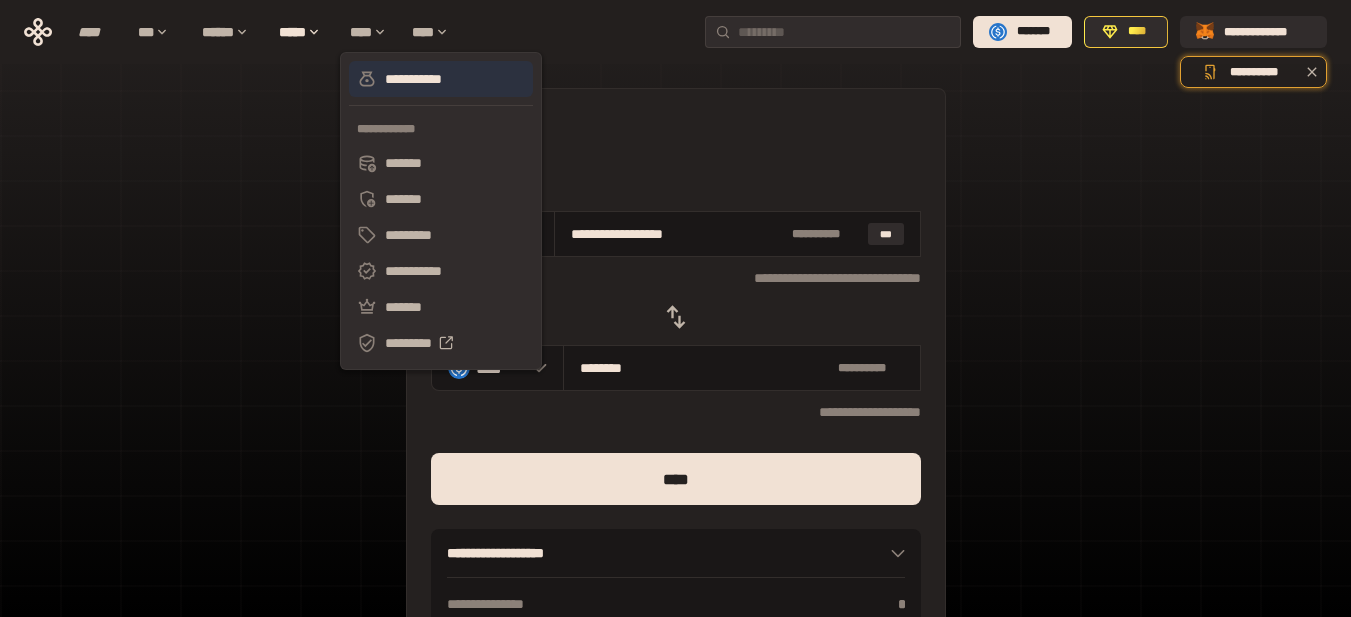 click on "**********" at bounding box center (441, 79) 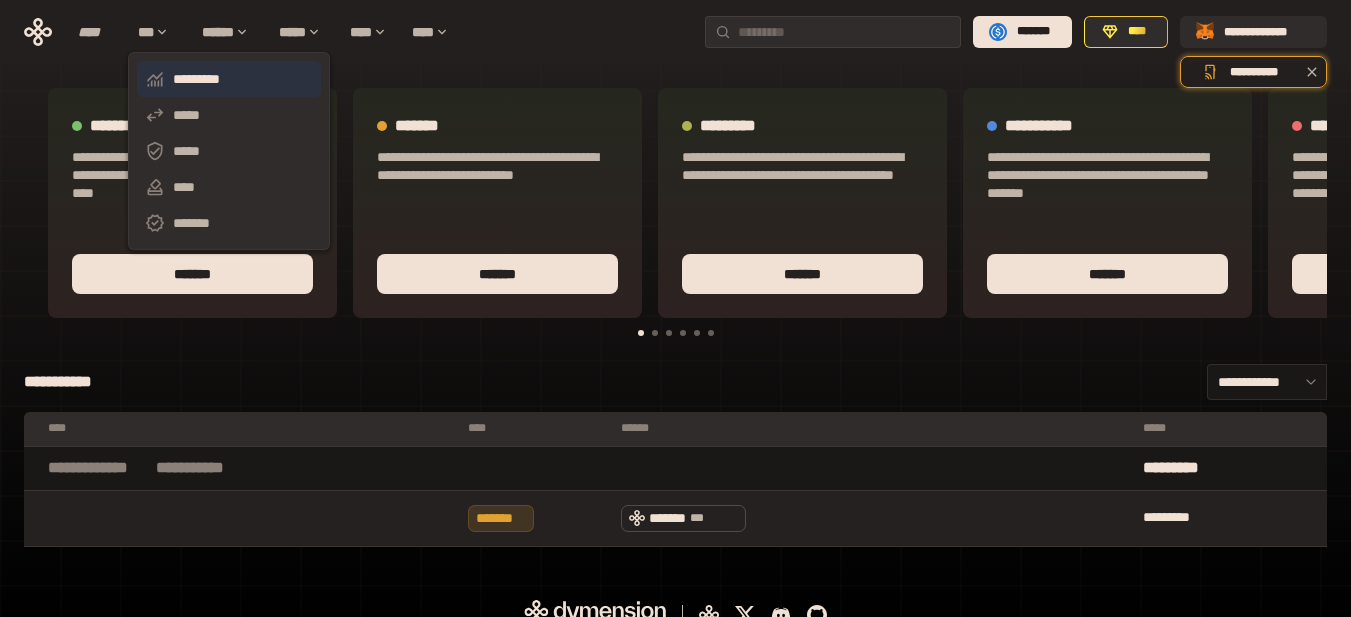 click on "*********" at bounding box center (229, 79) 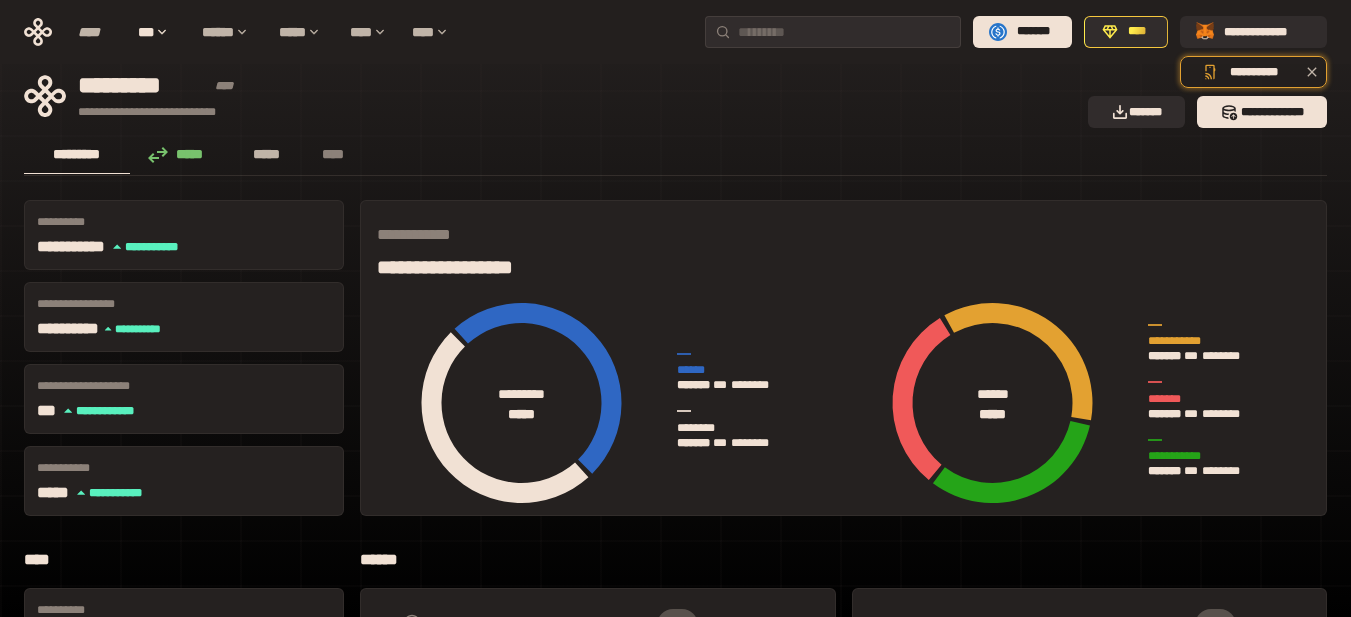 click on "*****" at bounding box center [267, 154] 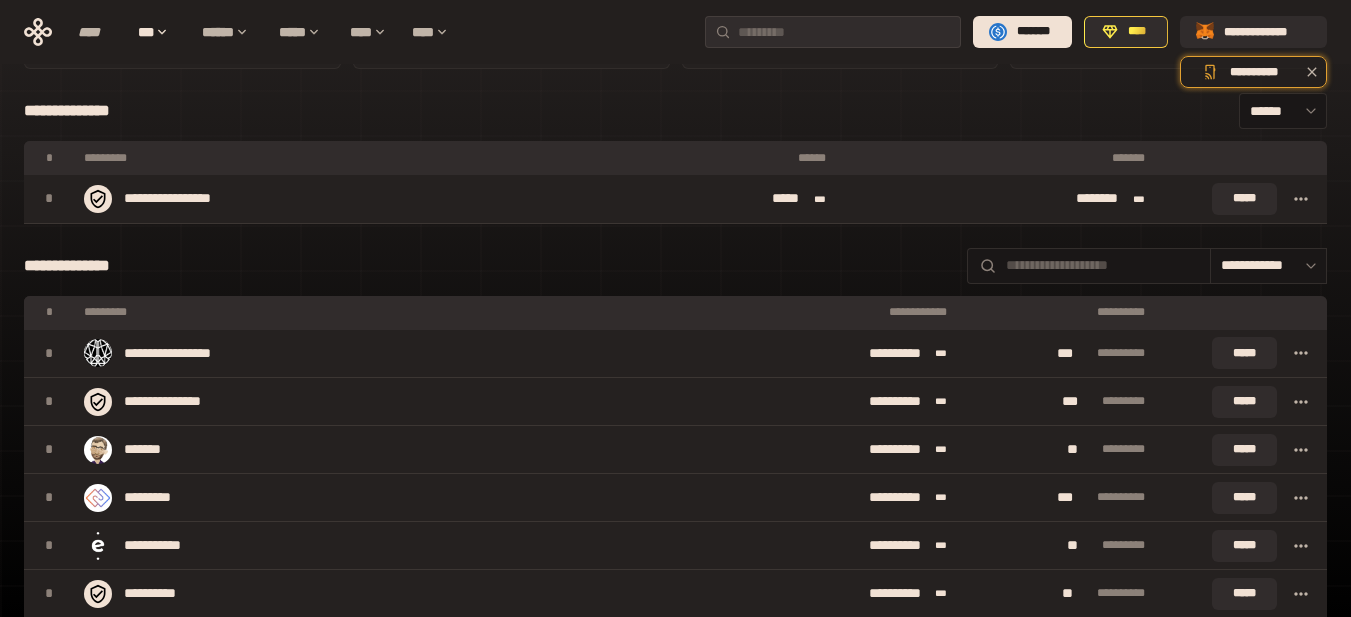 scroll, scrollTop: 200, scrollLeft: 0, axis: vertical 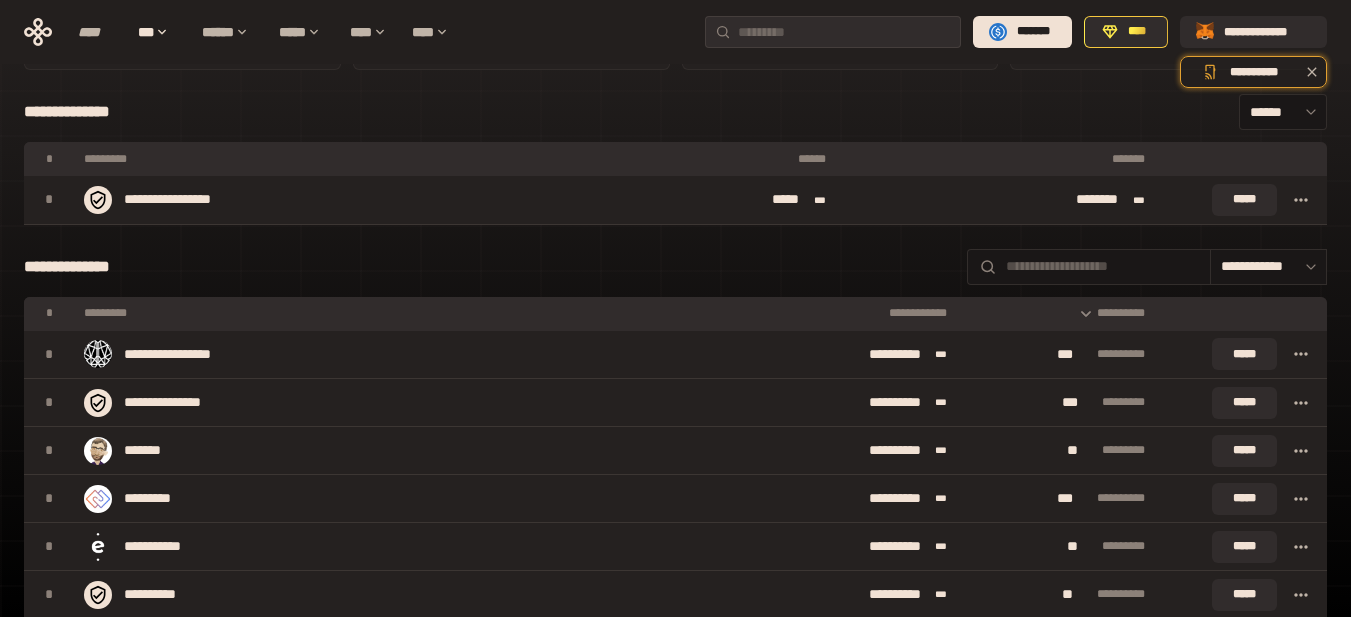 click on "**********" at bounding box center [1060, 313] 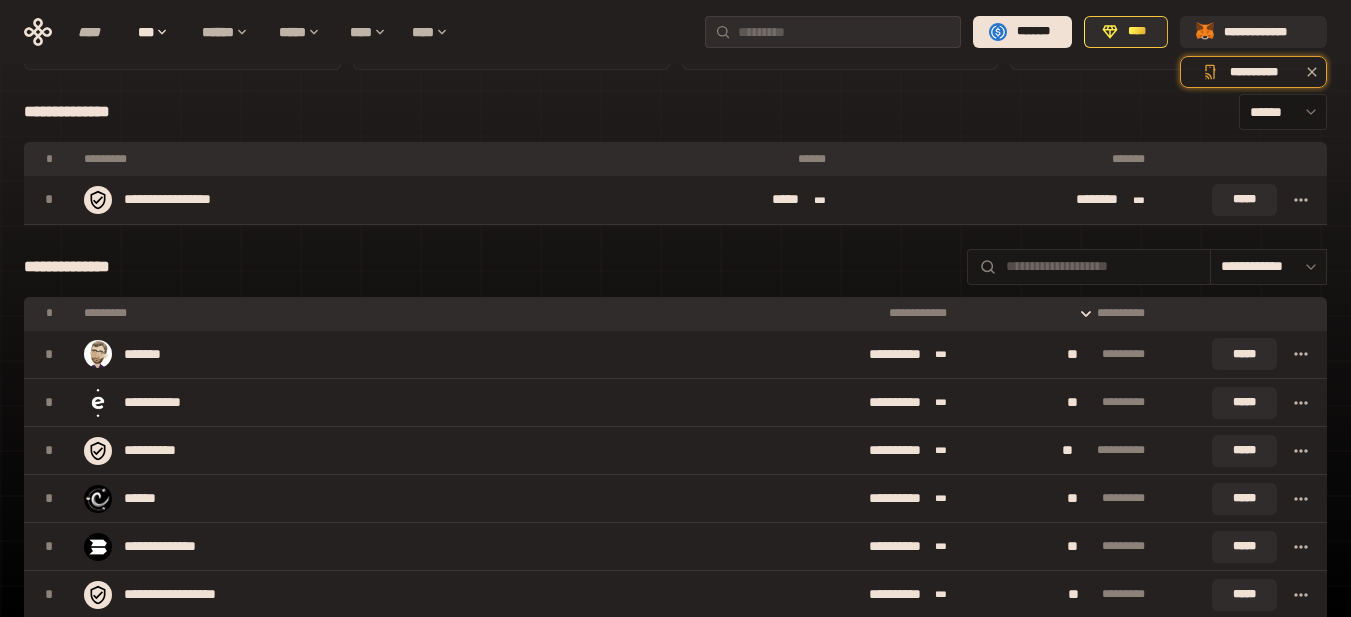 click on "**********" at bounding box center (1060, 313) 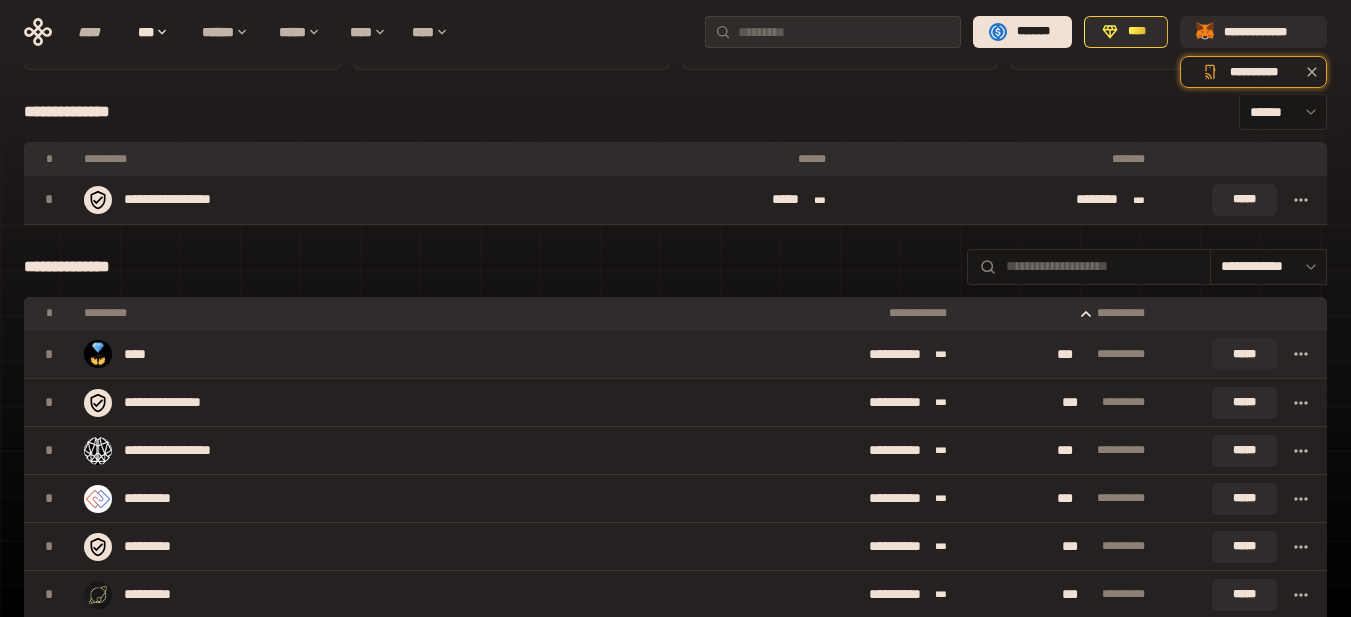 click on "****" at bounding box center [418, 354] 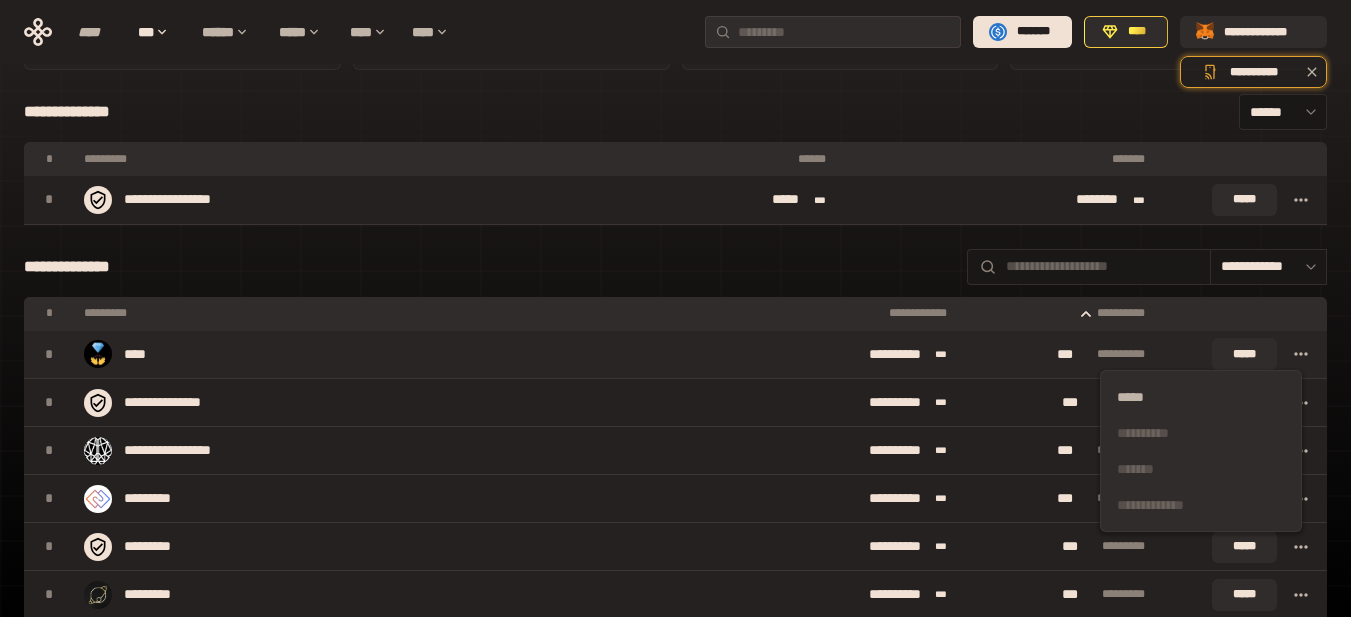 click 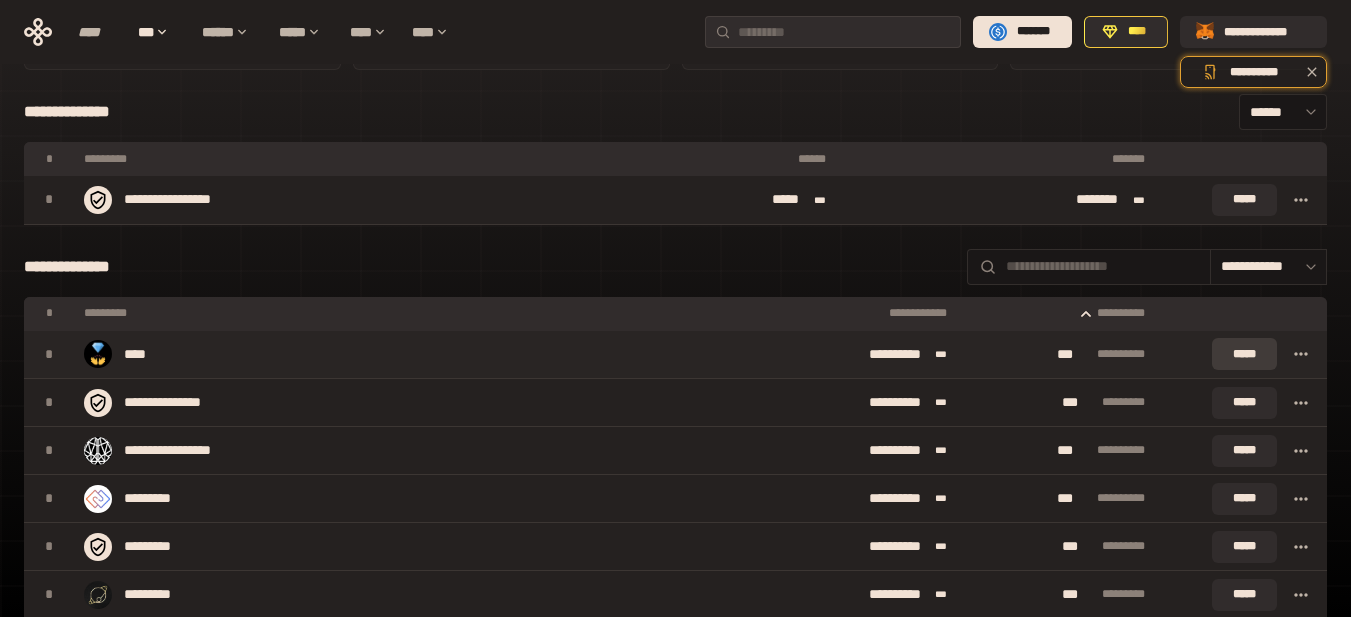 click on "*****" at bounding box center [1244, 354] 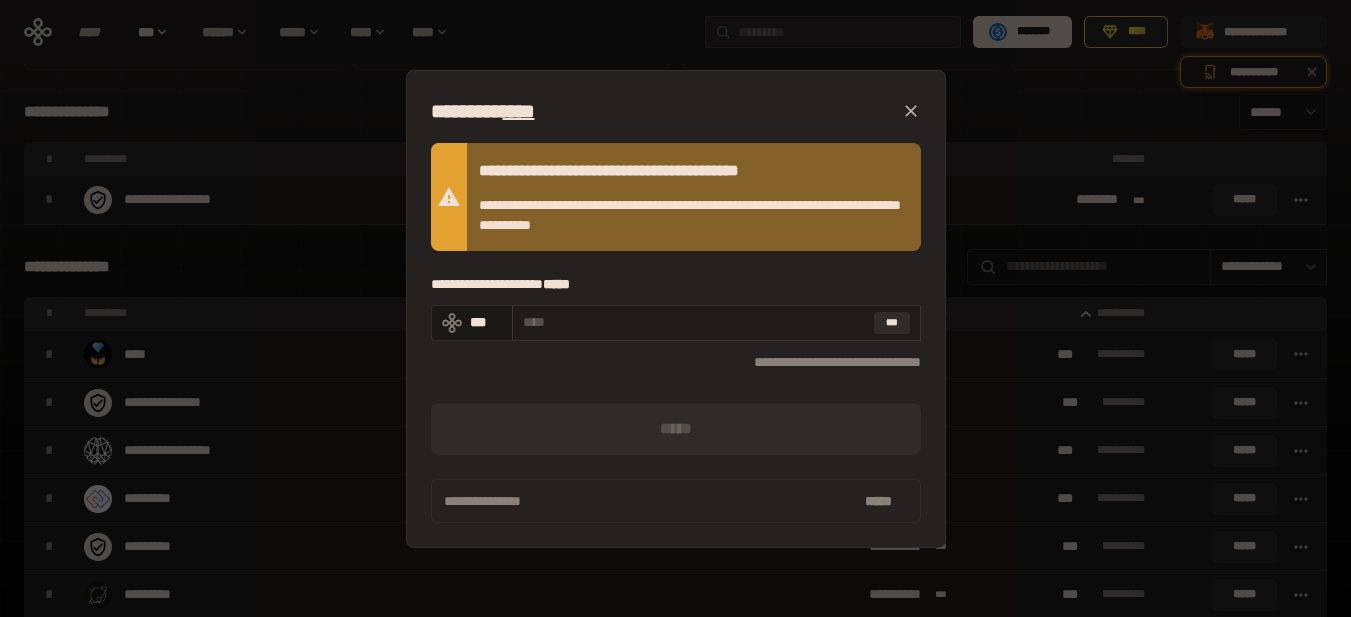 click at bounding box center [694, 322] 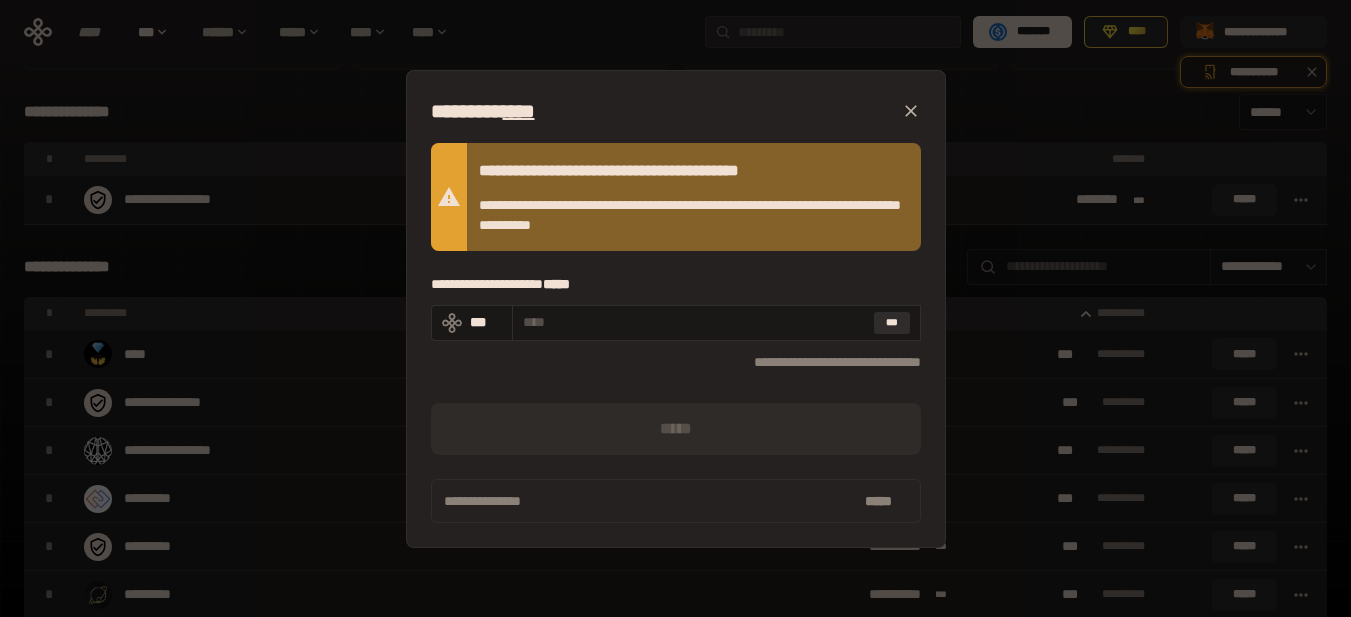 click 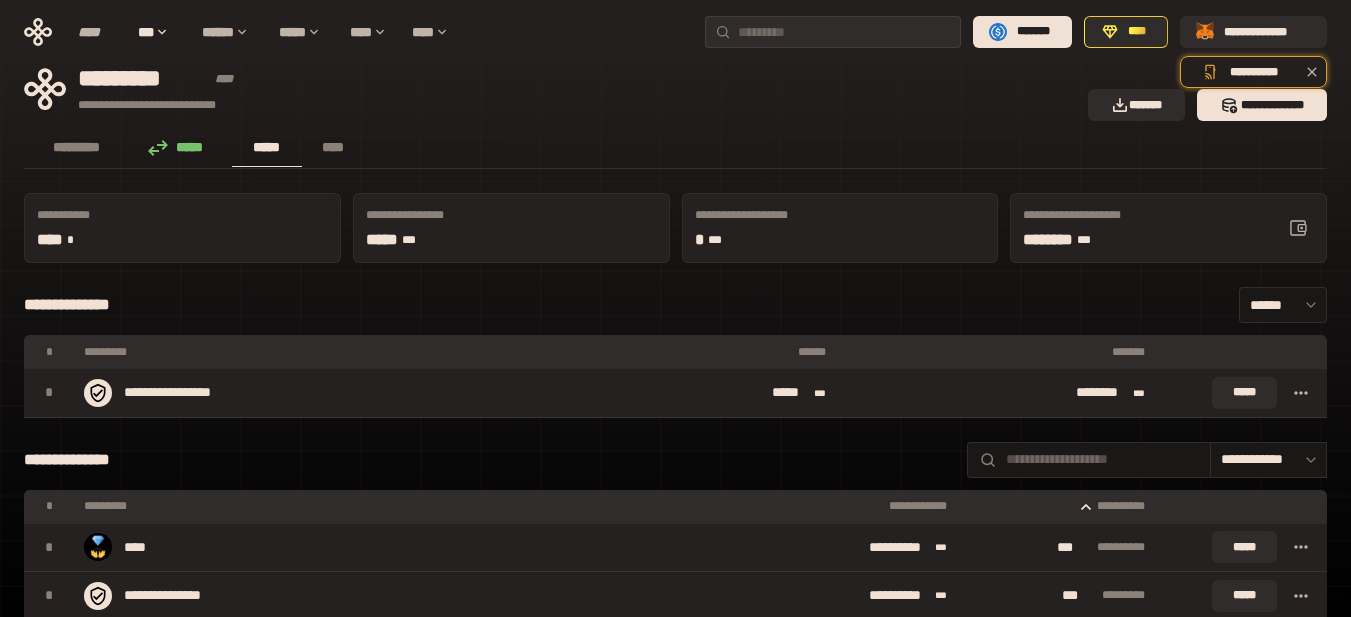 scroll, scrollTop: 0, scrollLeft: 0, axis: both 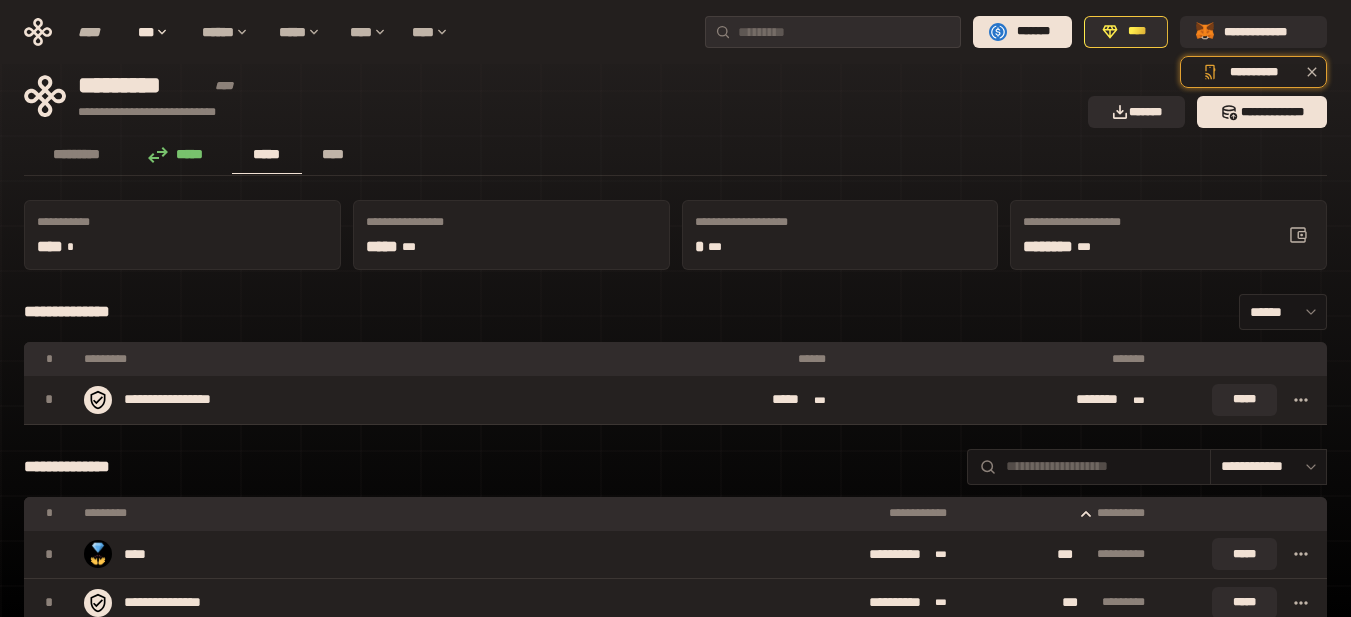 click on "****" at bounding box center [333, 154] 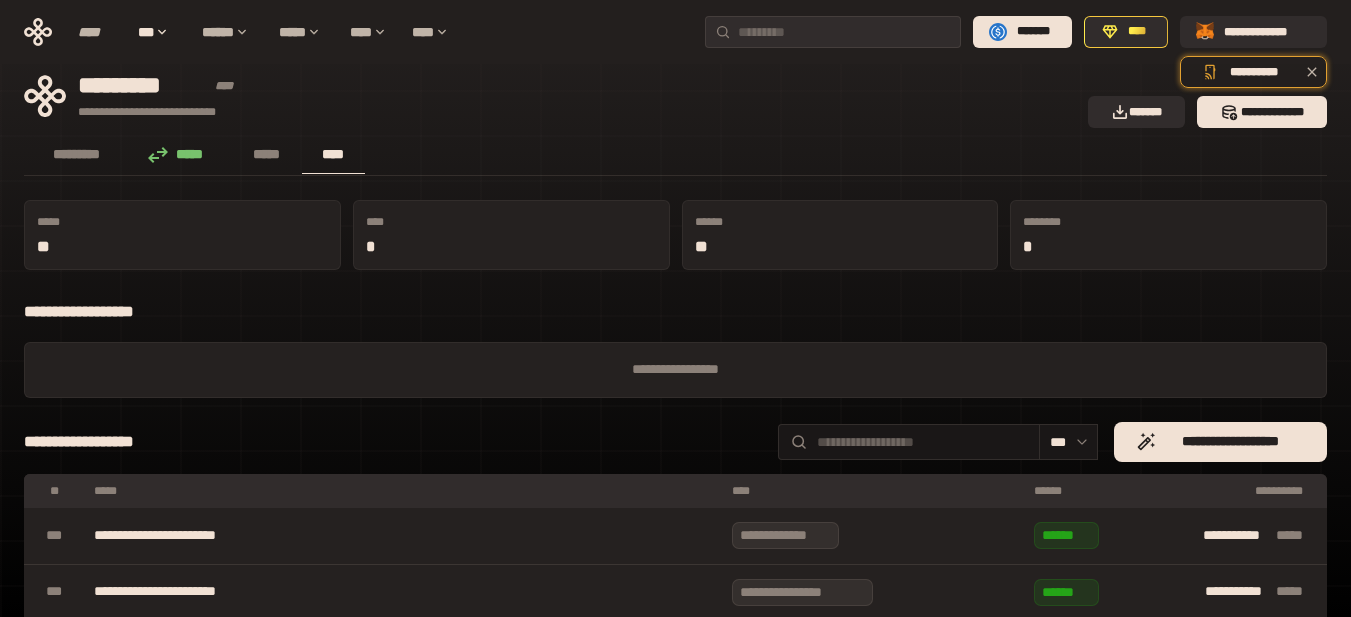 click on "**" at bounding box center [182, 247] 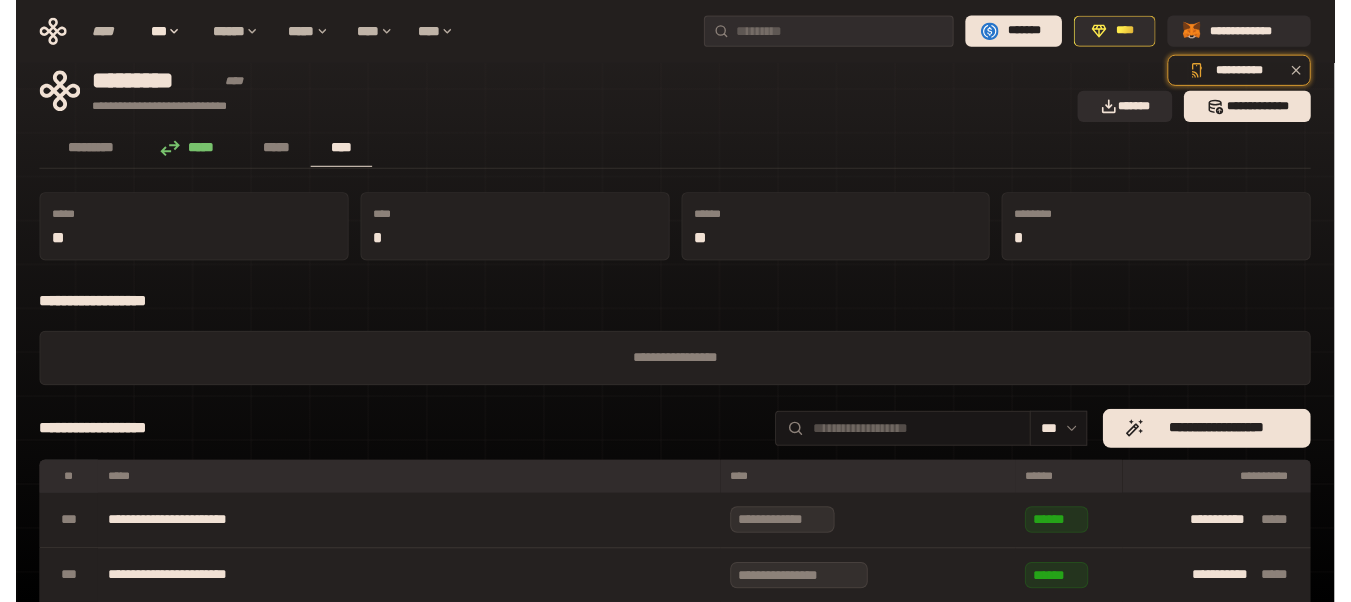 scroll, scrollTop: 0, scrollLeft: 0, axis: both 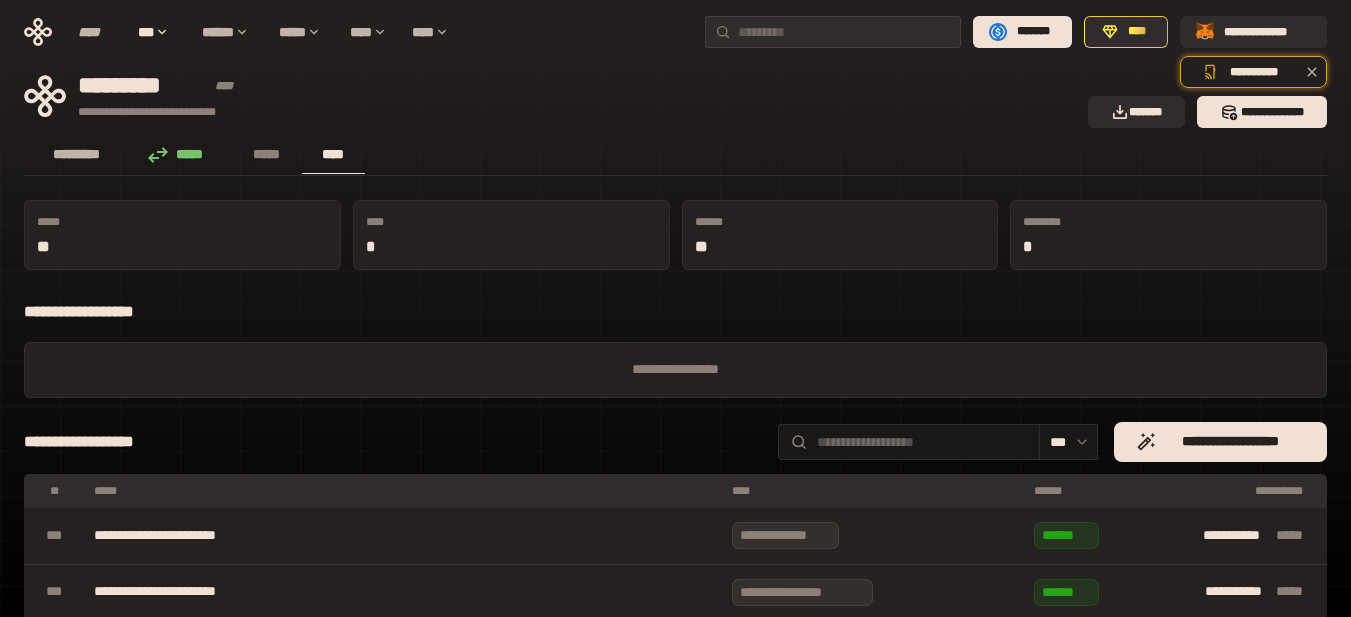 click on "*********" at bounding box center [77, 154] 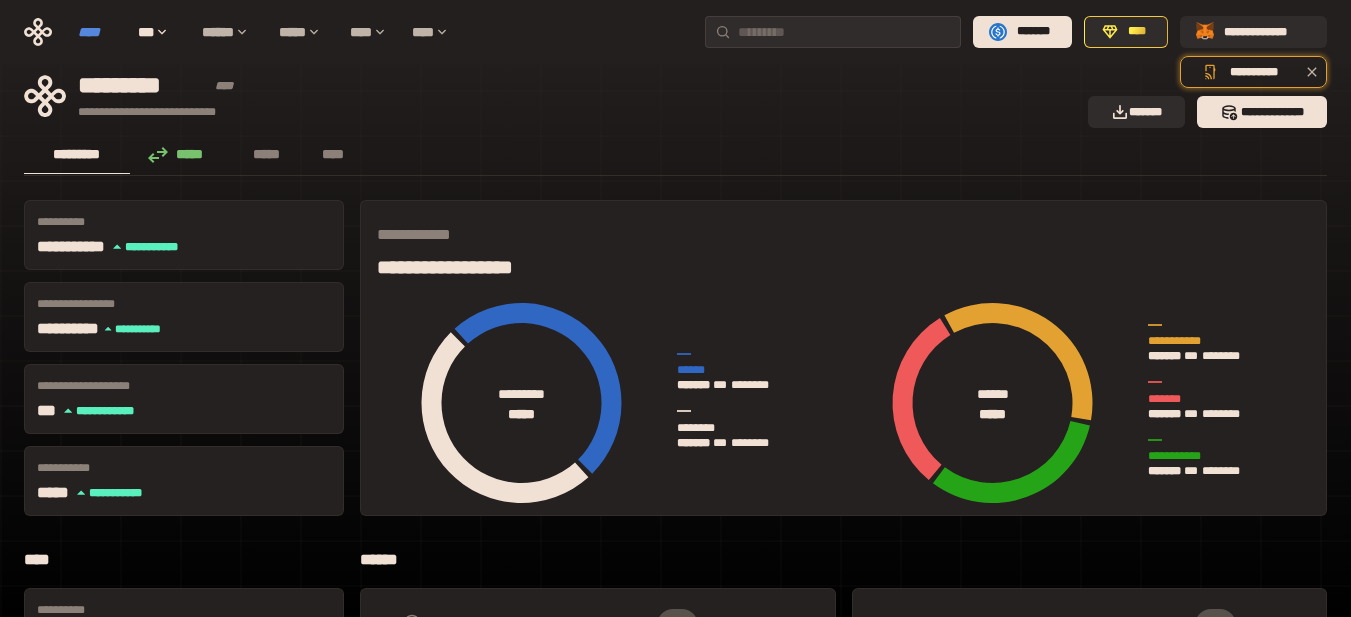 click on "****" at bounding box center [98, 32] 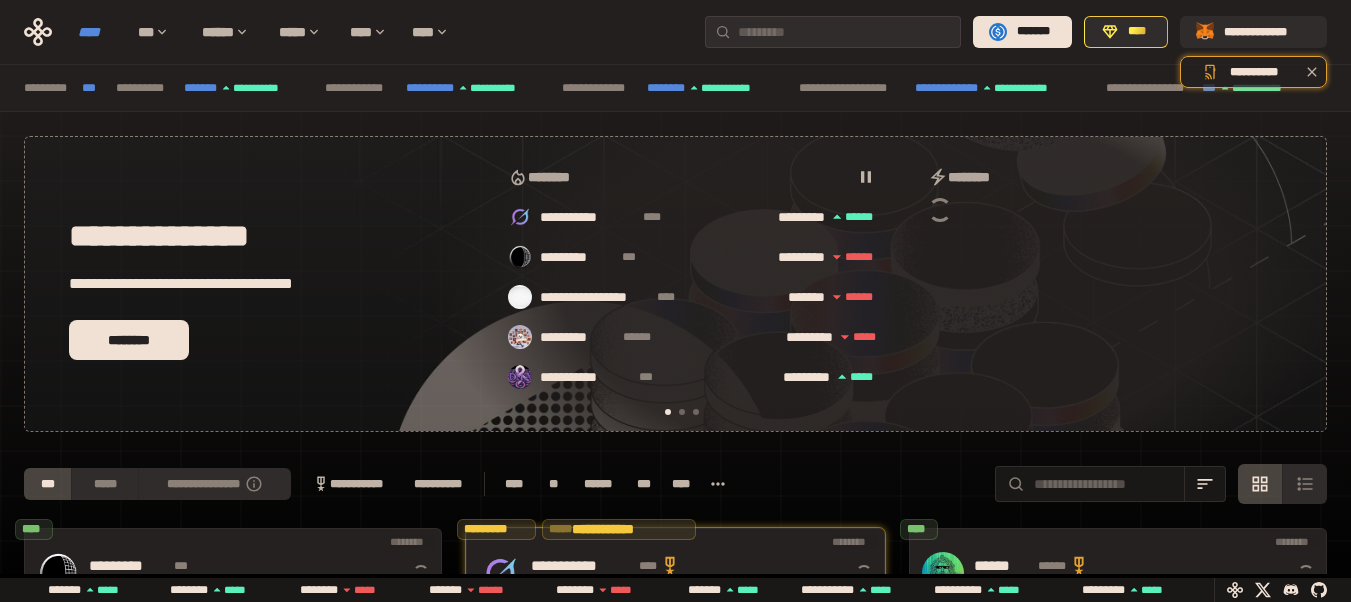 scroll, scrollTop: 0, scrollLeft: 16, axis: horizontal 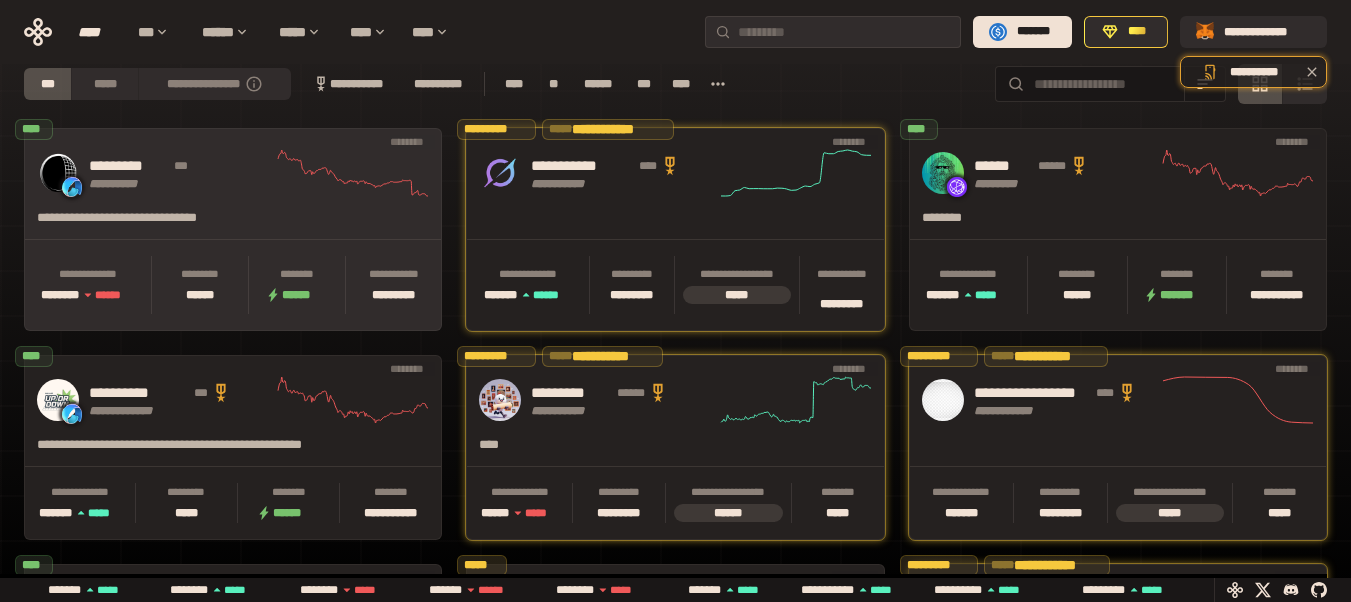 click on "**********" at bounding box center (233, 173) 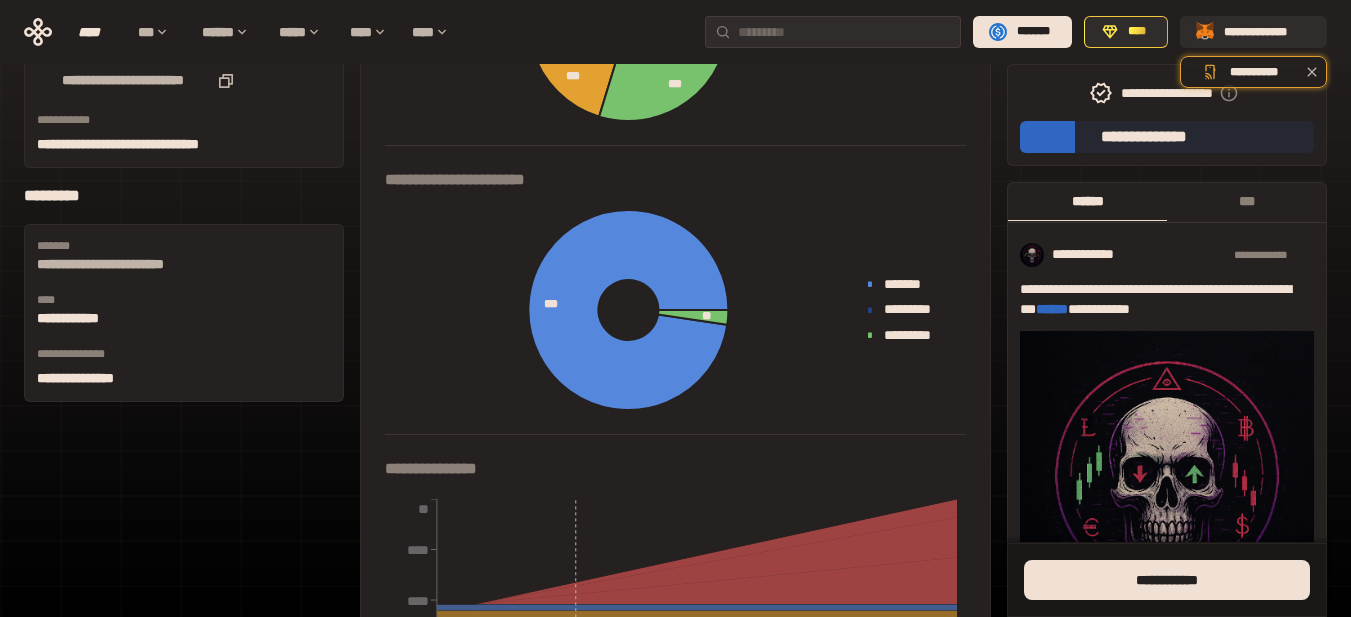 scroll, scrollTop: 1131, scrollLeft: 0, axis: vertical 